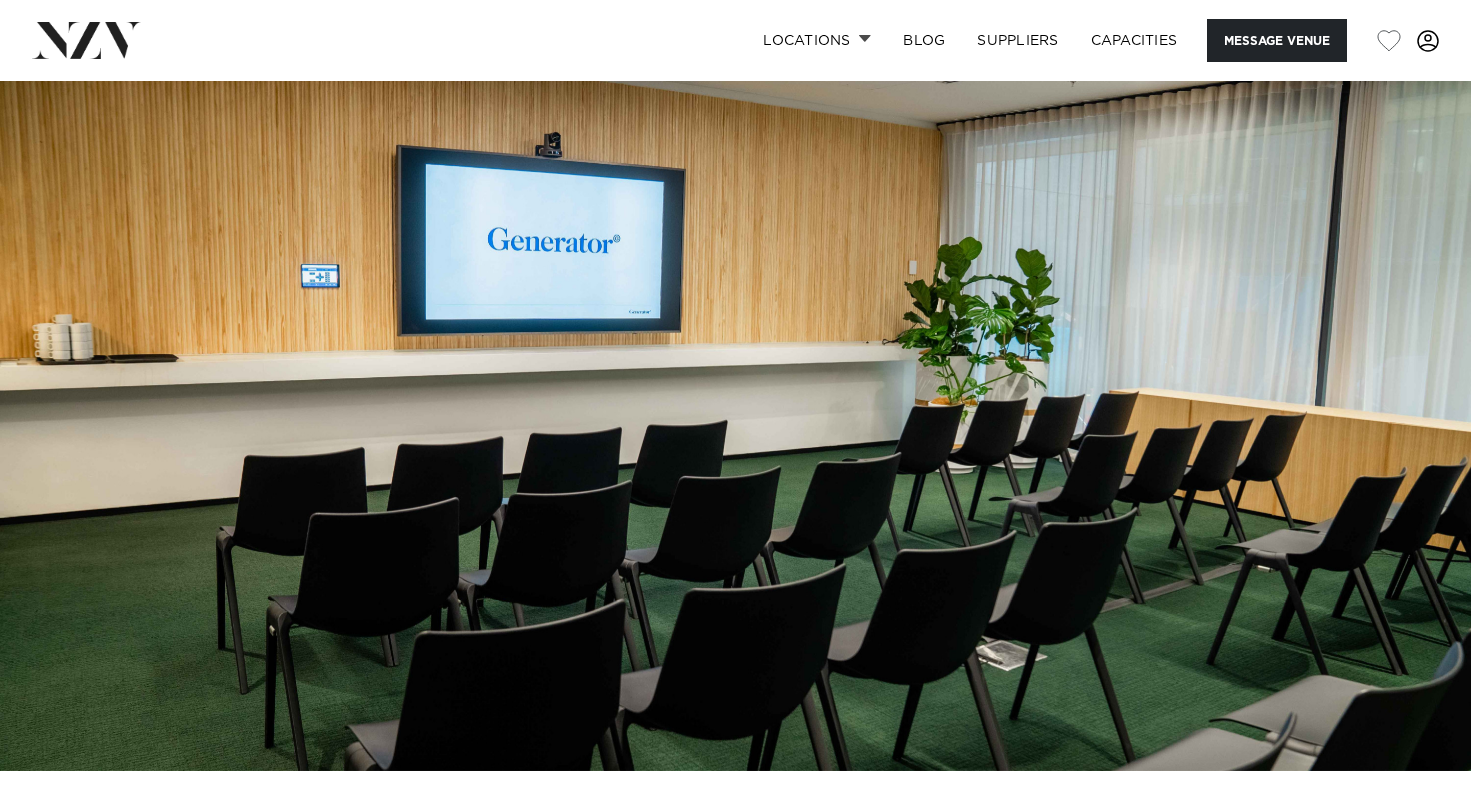 scroll, scrollTop: 0, scrollLeft: 0, axis: both 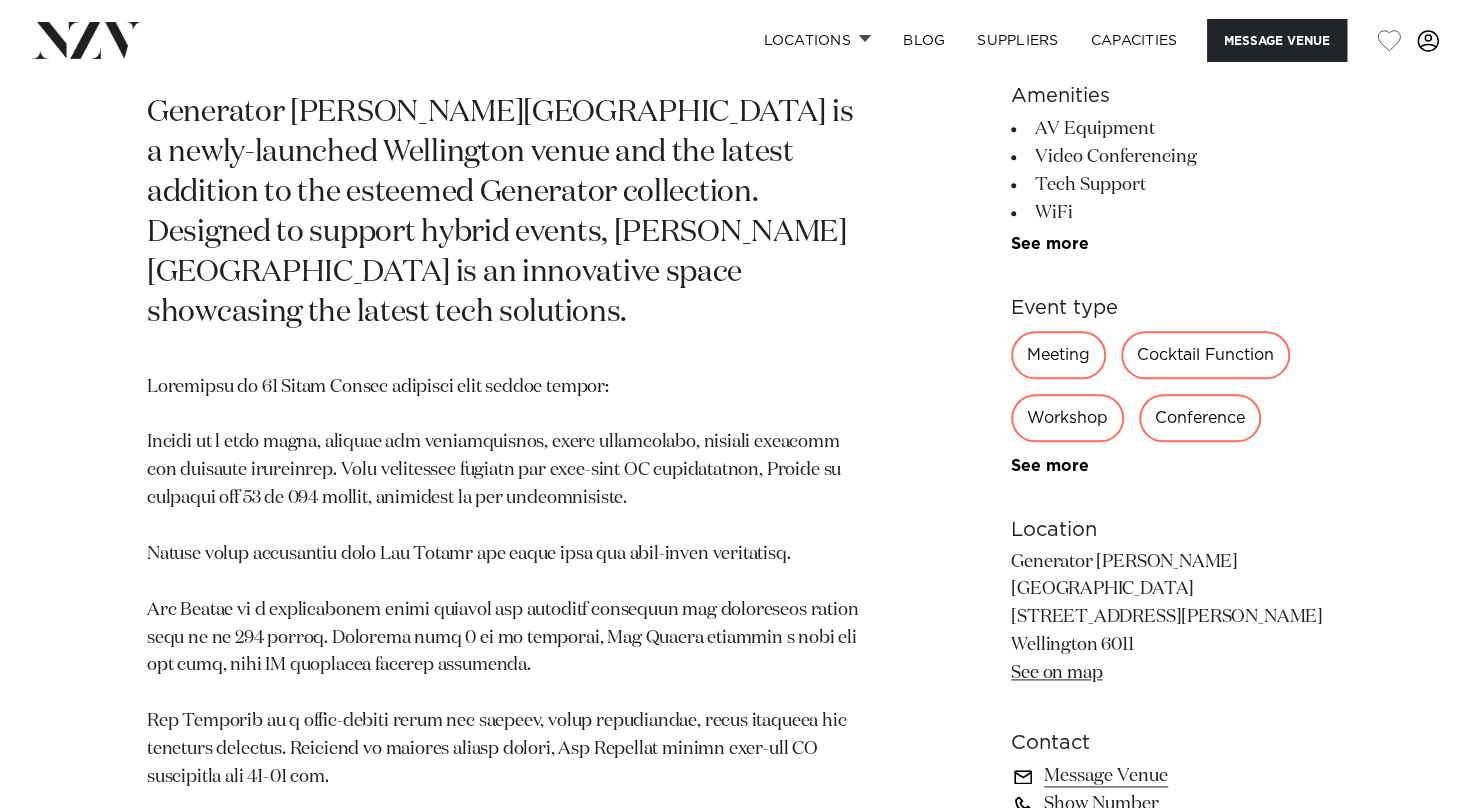 click on "Workshop" at bounding box center (1067, 418) 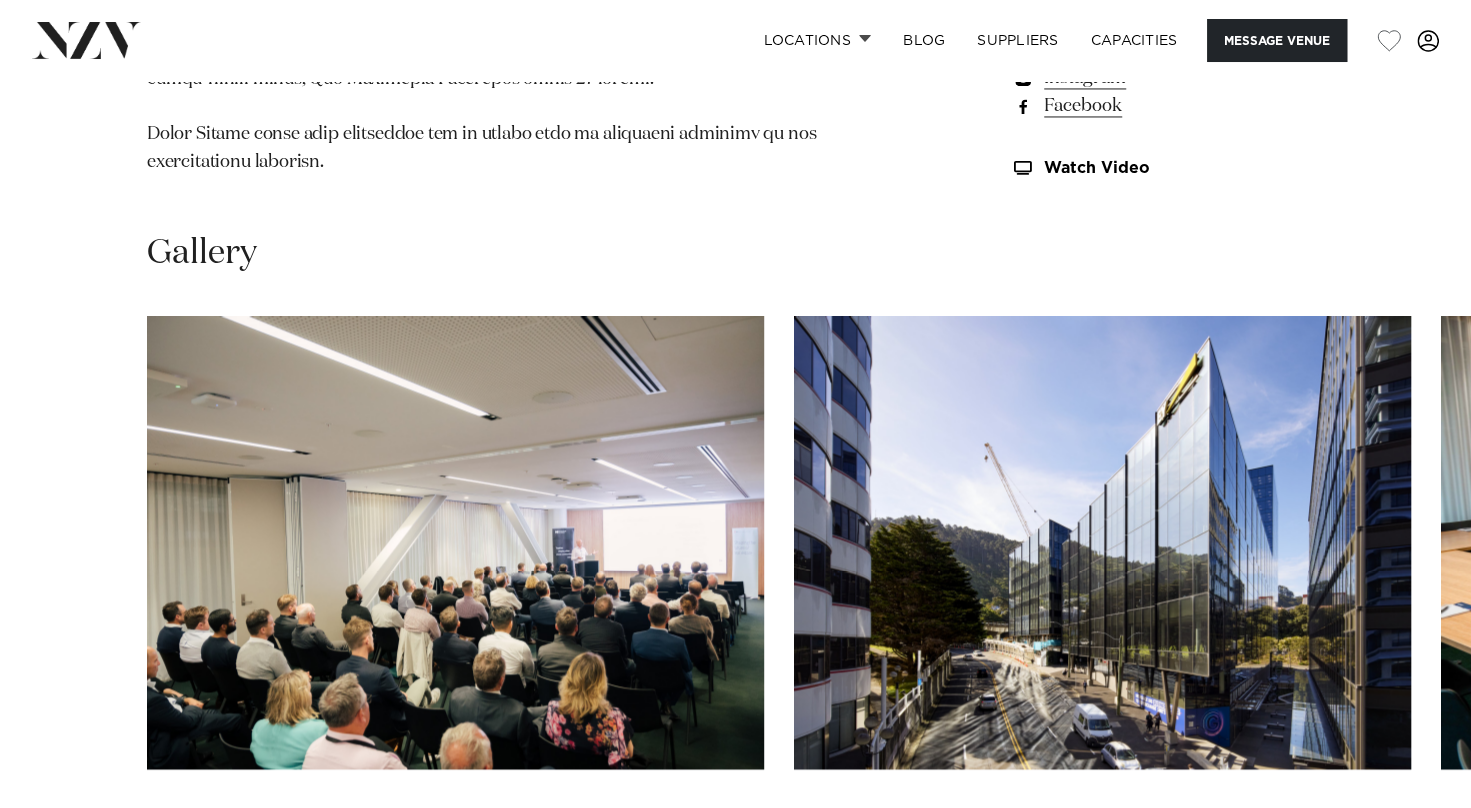scroll, scrollTop: 1900, scrollLeft: 0, axis: vertical 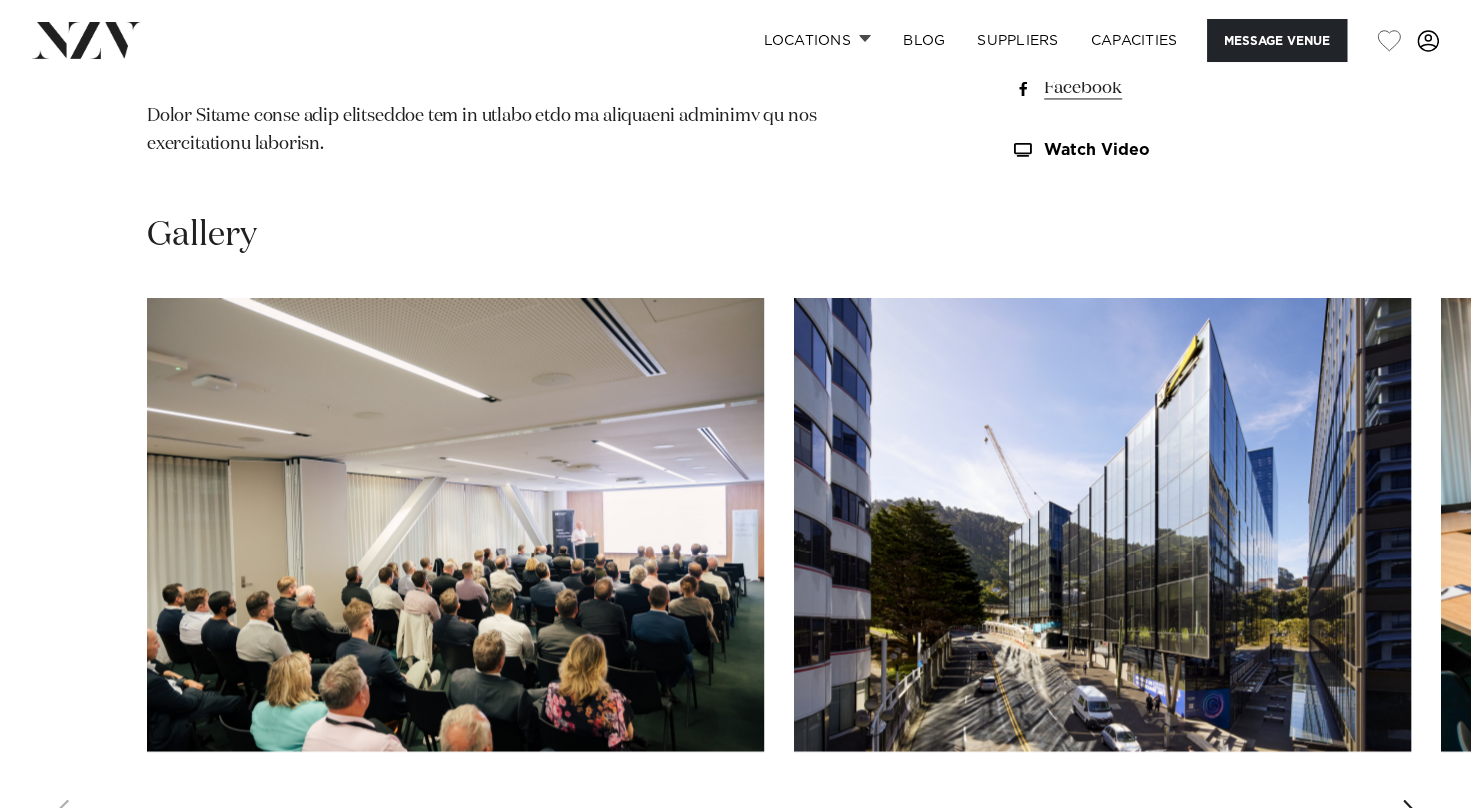 click at bounding box center (735, 572) 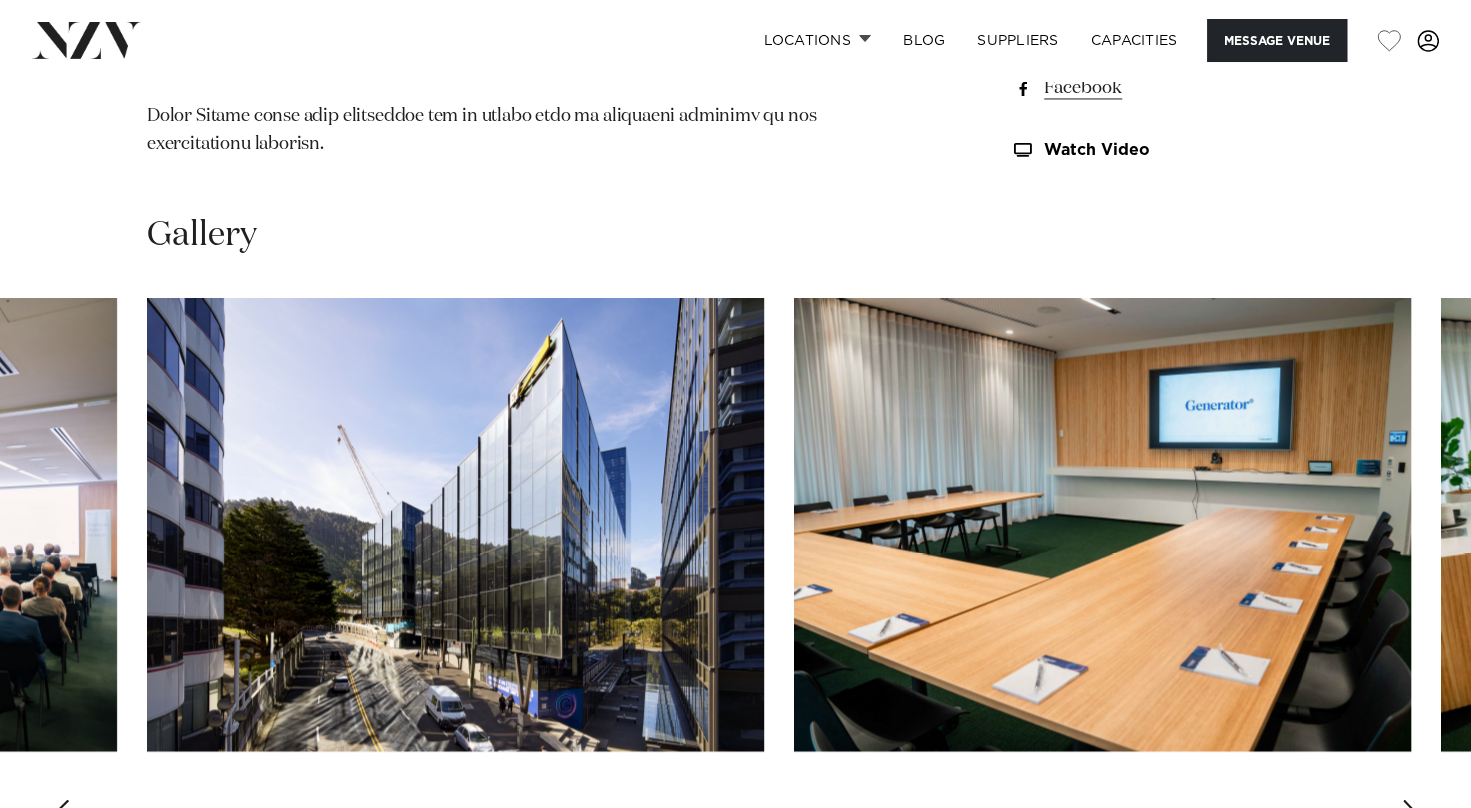 click at bounding box center [1411, 815] 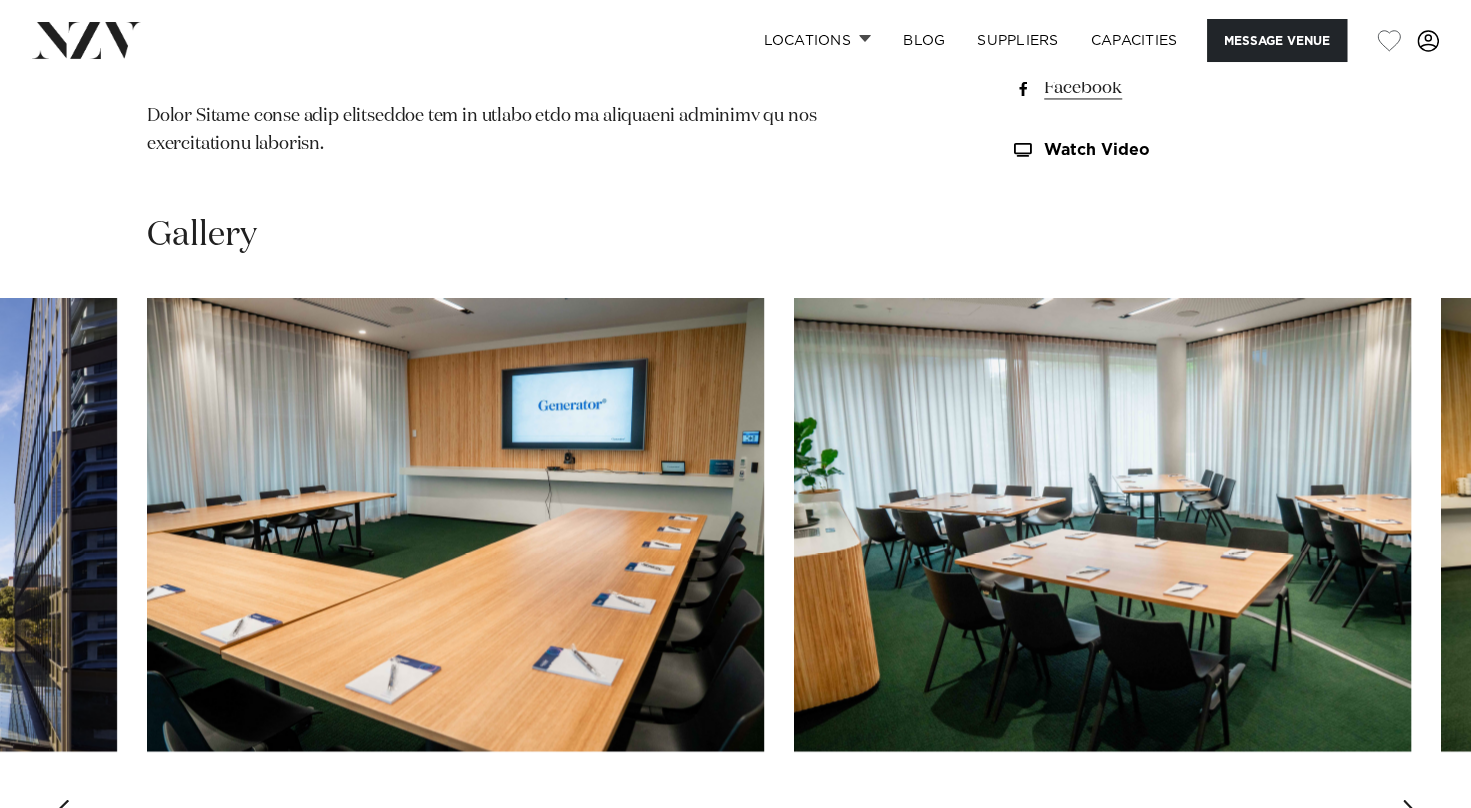 click at bounding box center [1411, 815] 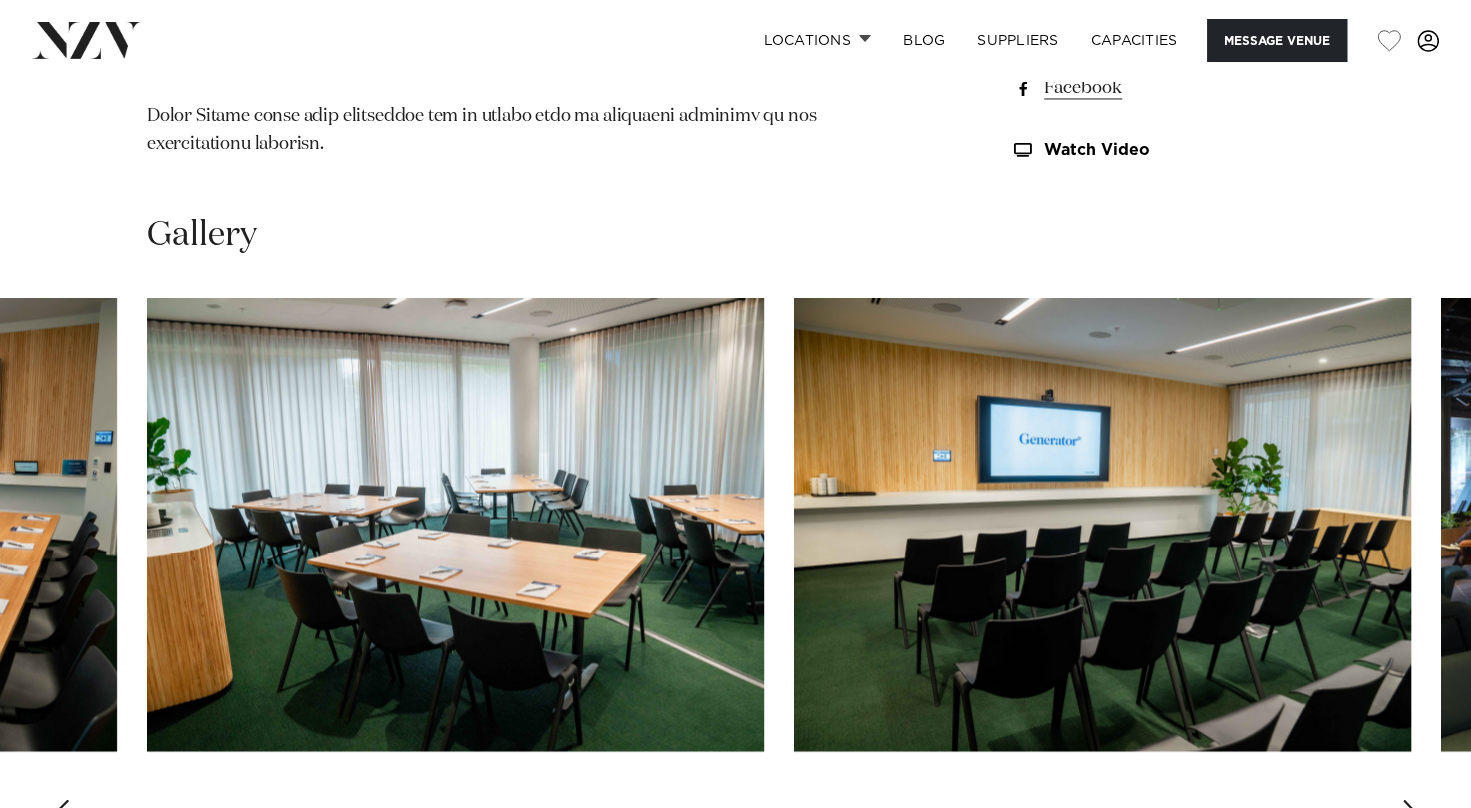 click at bounding box center [1411, 815] 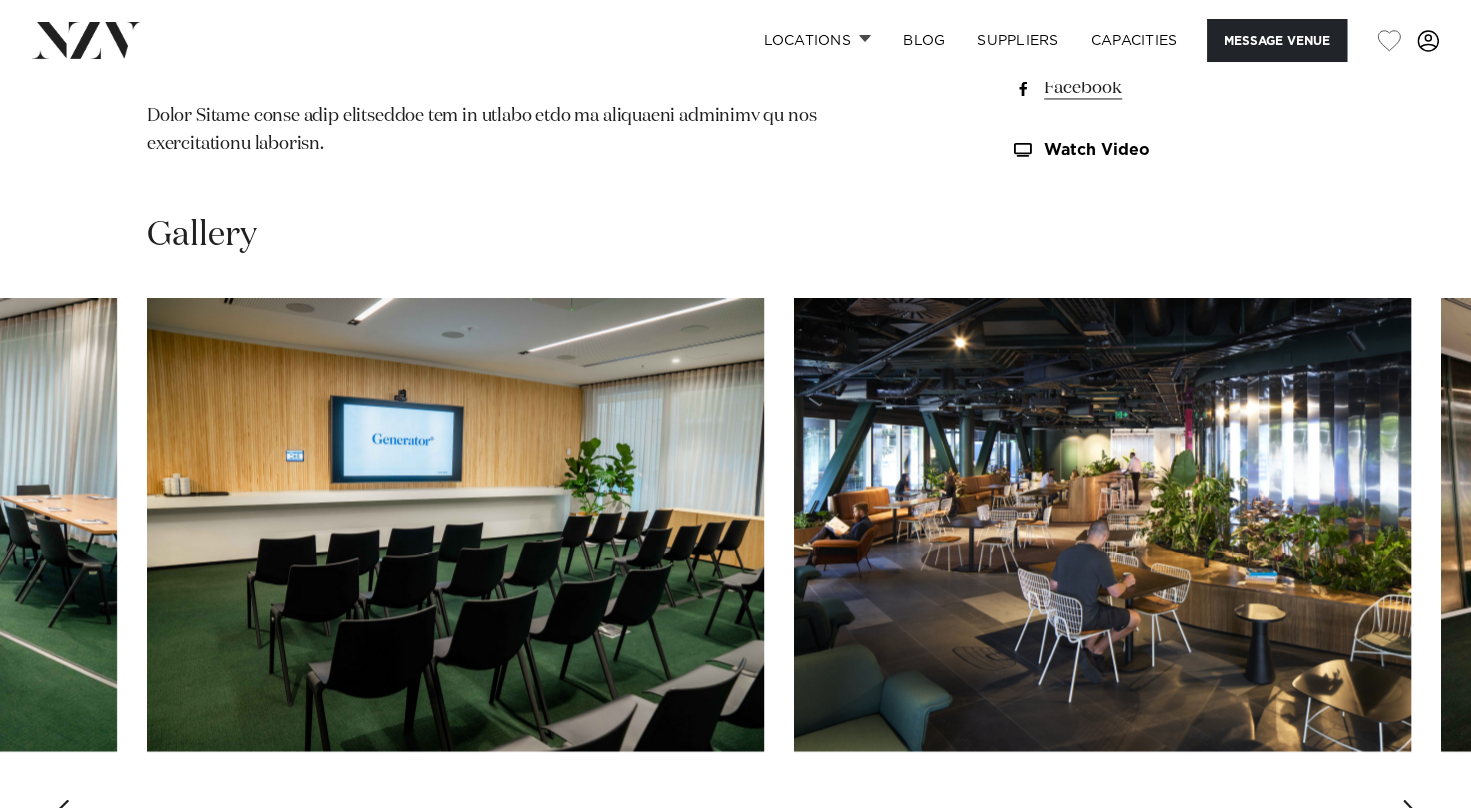 click at bounding box center (1411, 815) 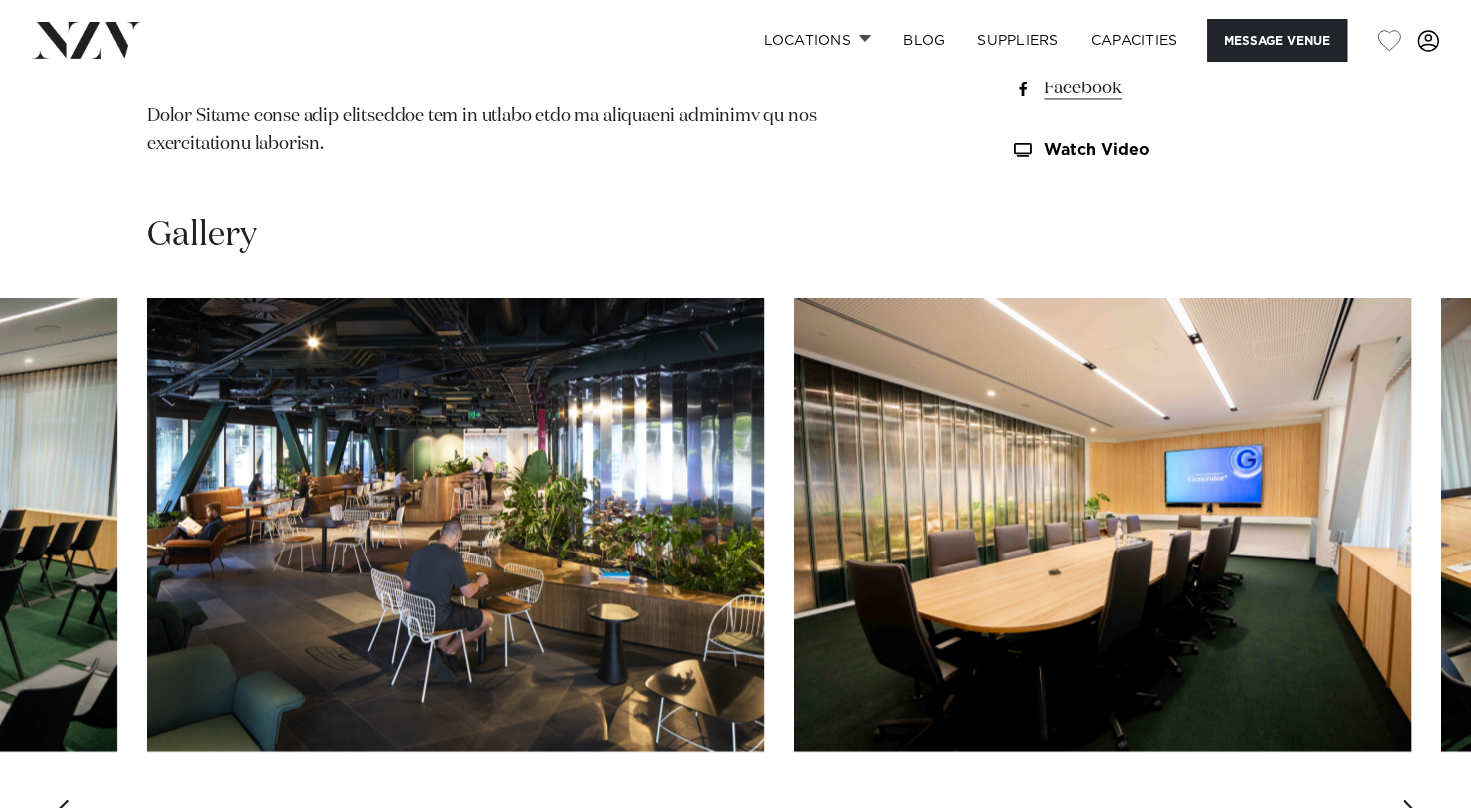 click at bounding box center (1411, 815) 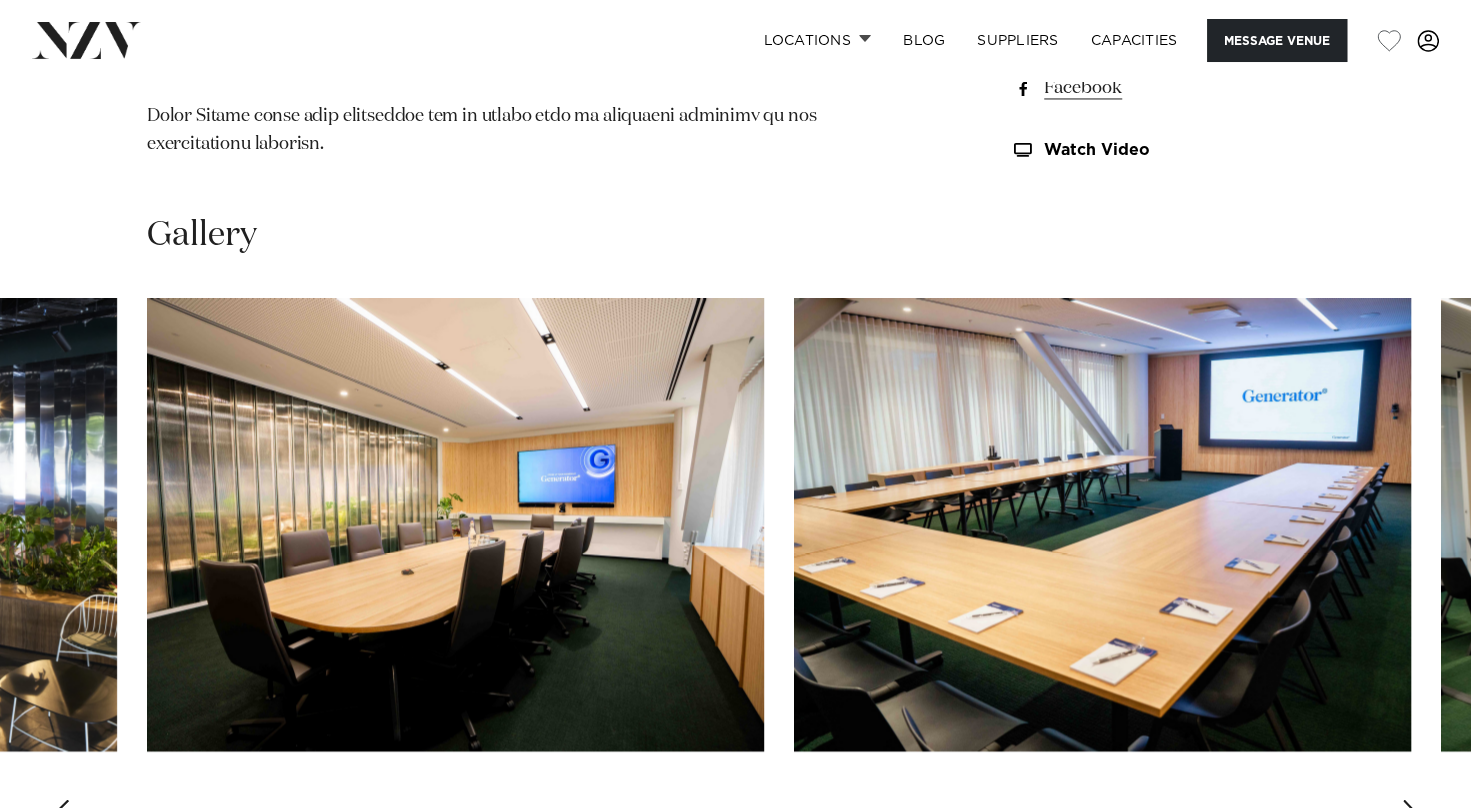 click at bounding box center (1411, 815) 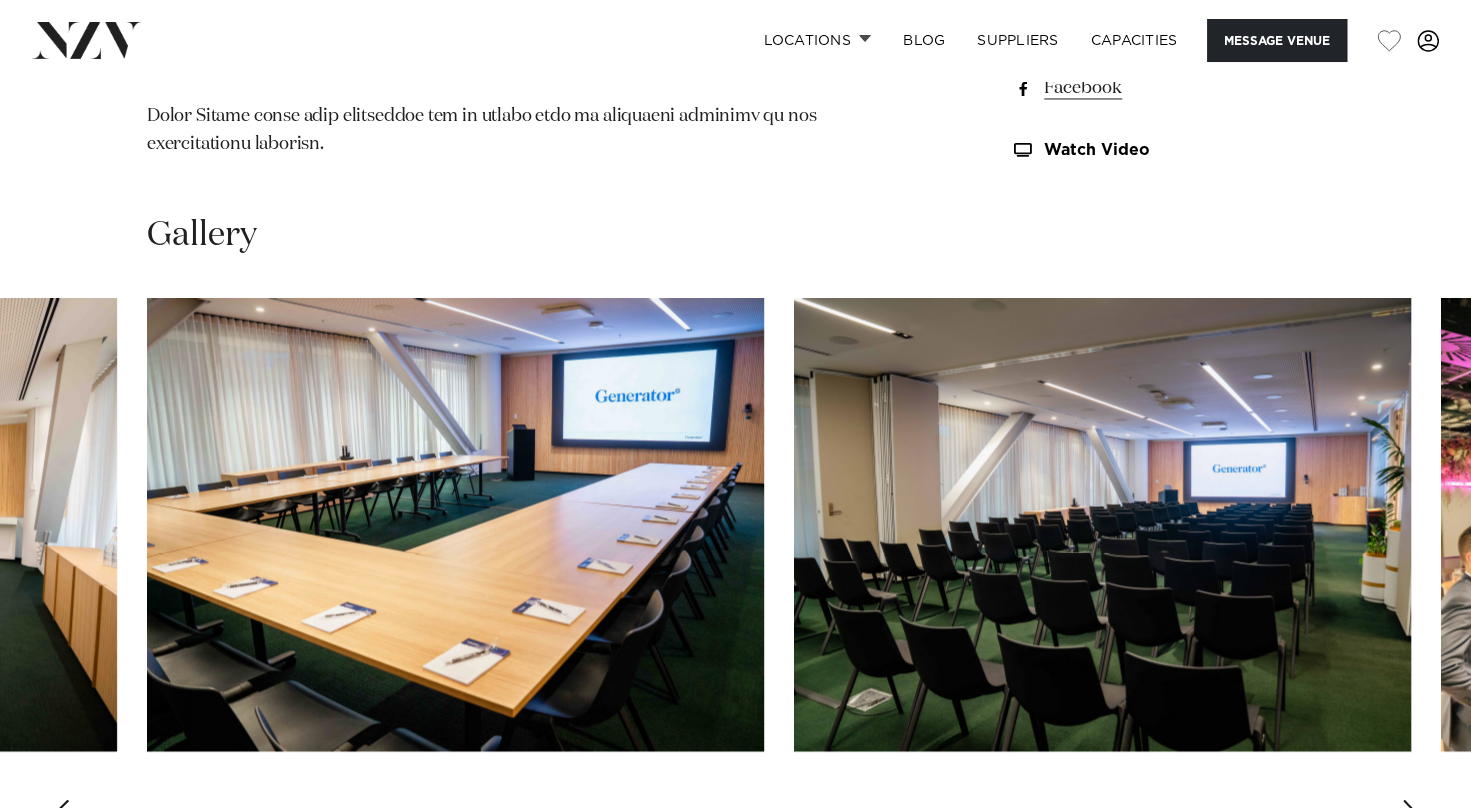 click at bounding box center (1411, 815) 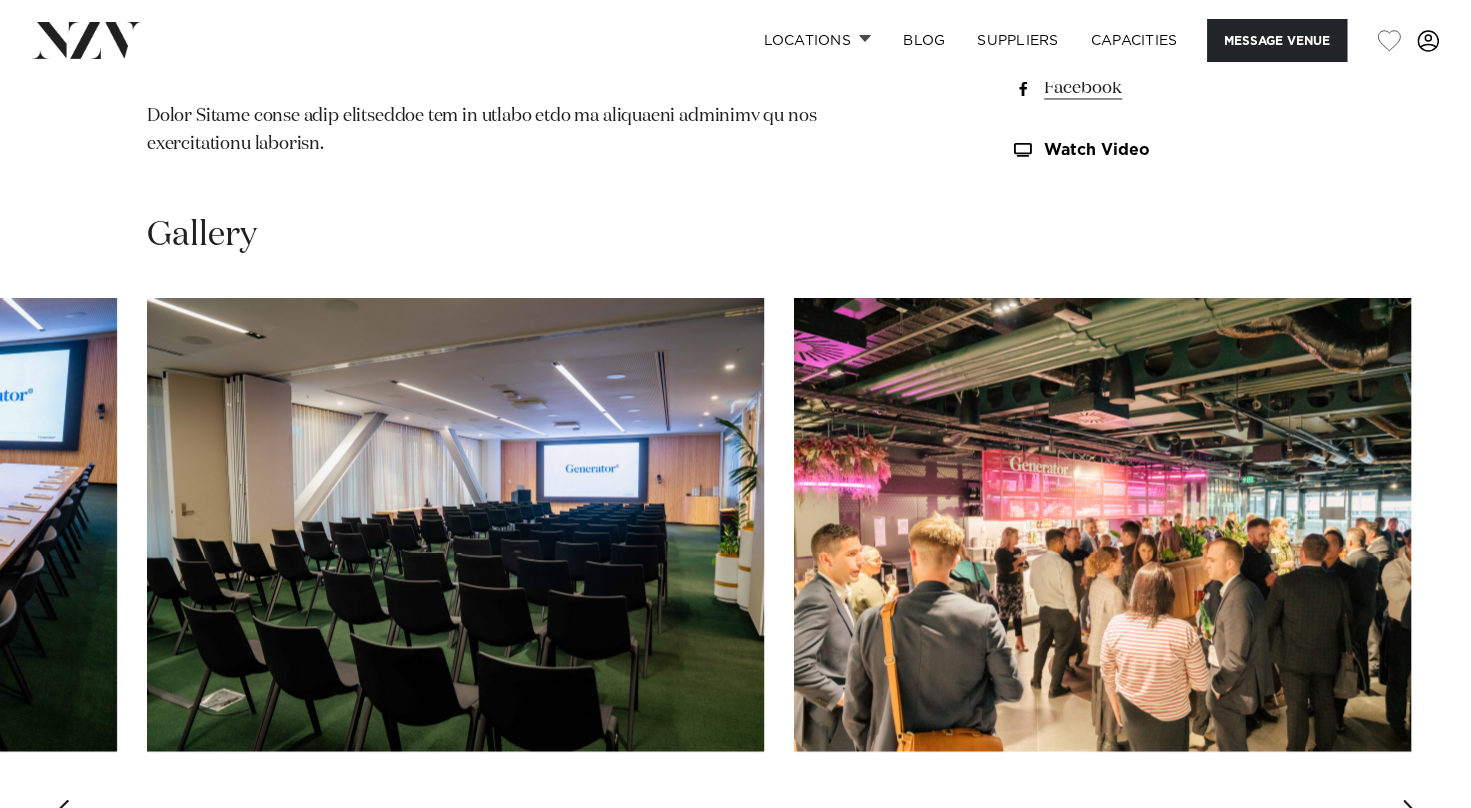 click at bounding box center [1411, 815] 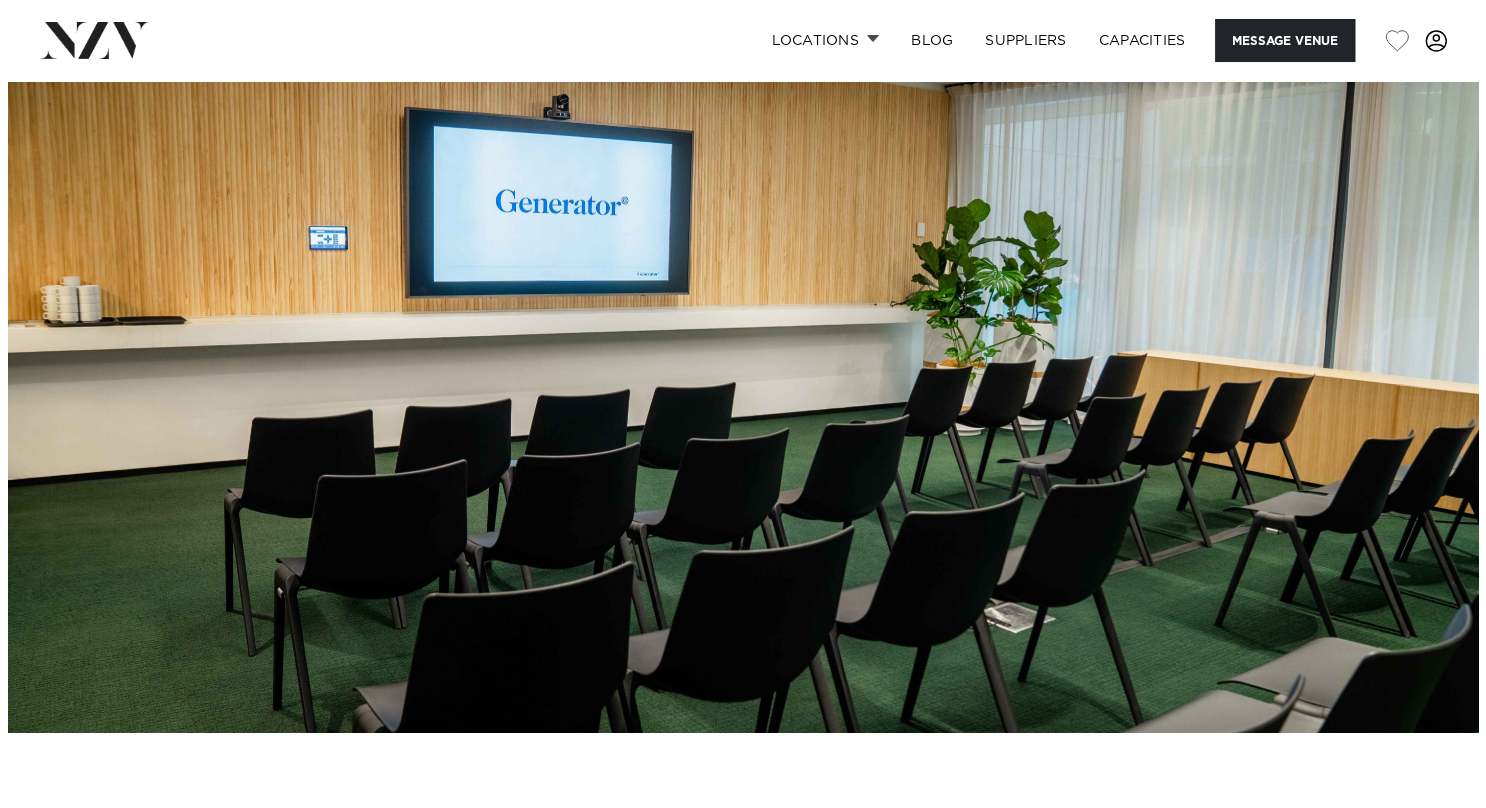 scroll, scrollTop: 0, scrollLeft: 0, axis: both 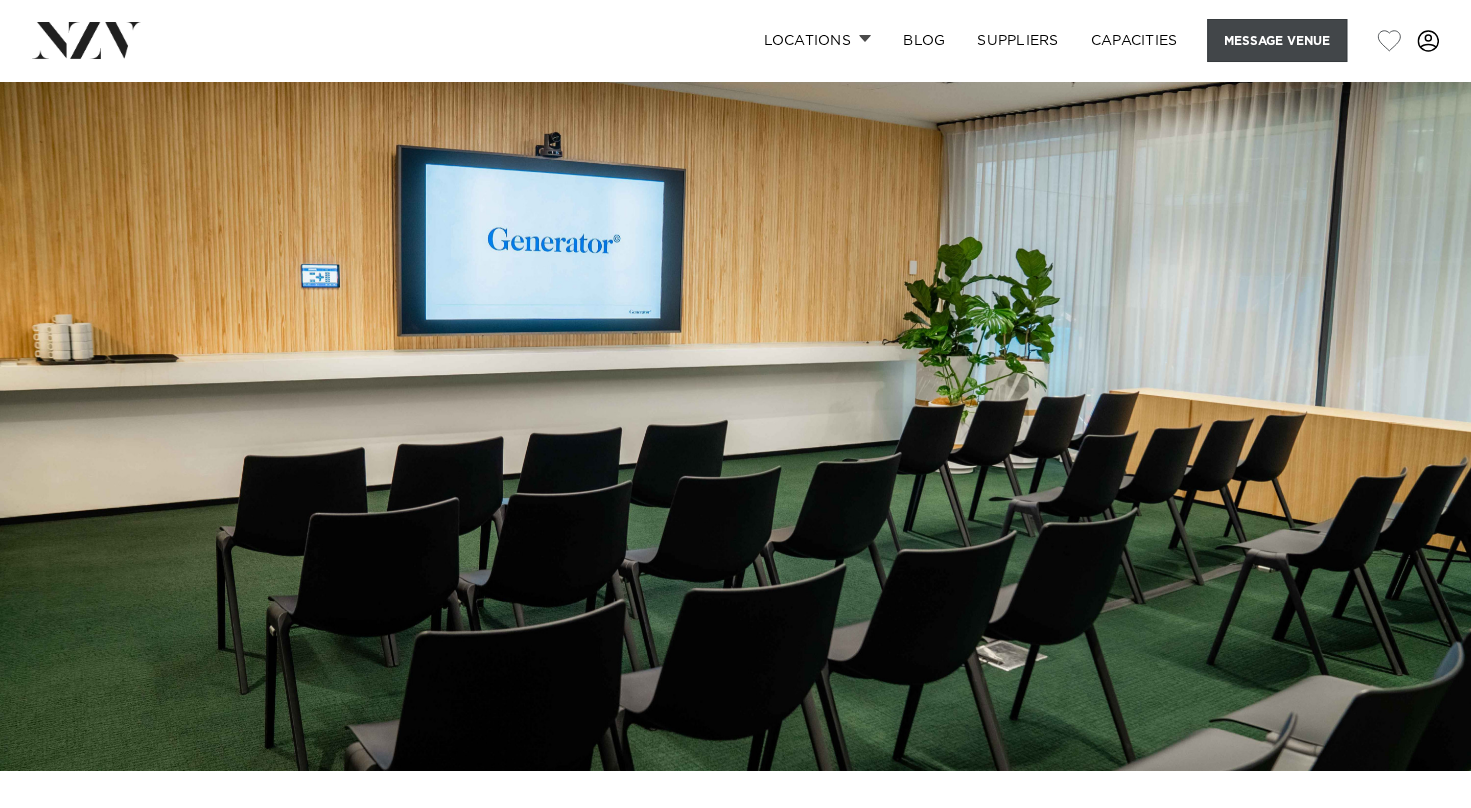 click on "Message Venue" at bounding box center (1277, 40) 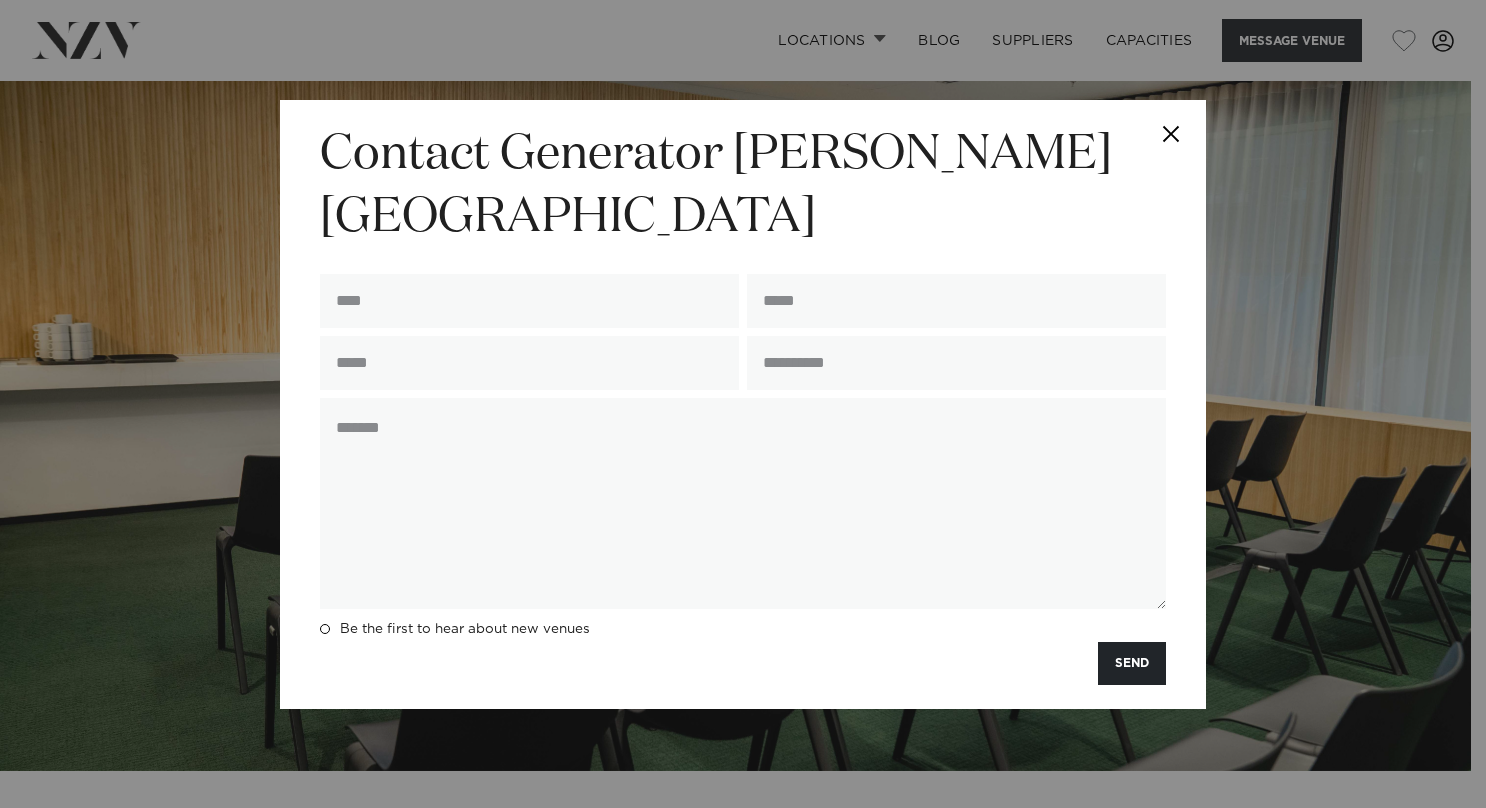 click at bounding box center [1171, 135] 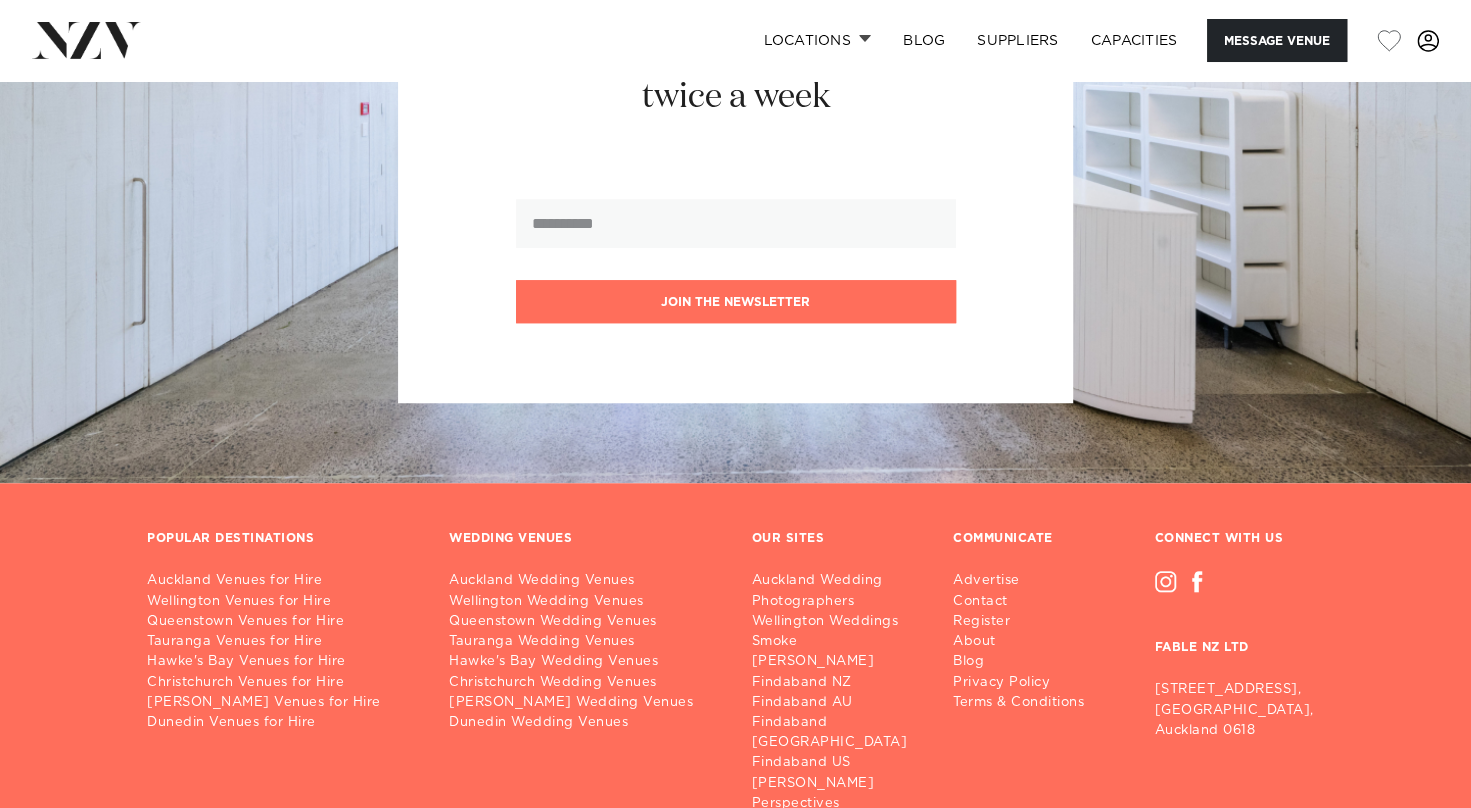 scroll, scrollTop: 5250, scrollLeft: 0, axis: vertical 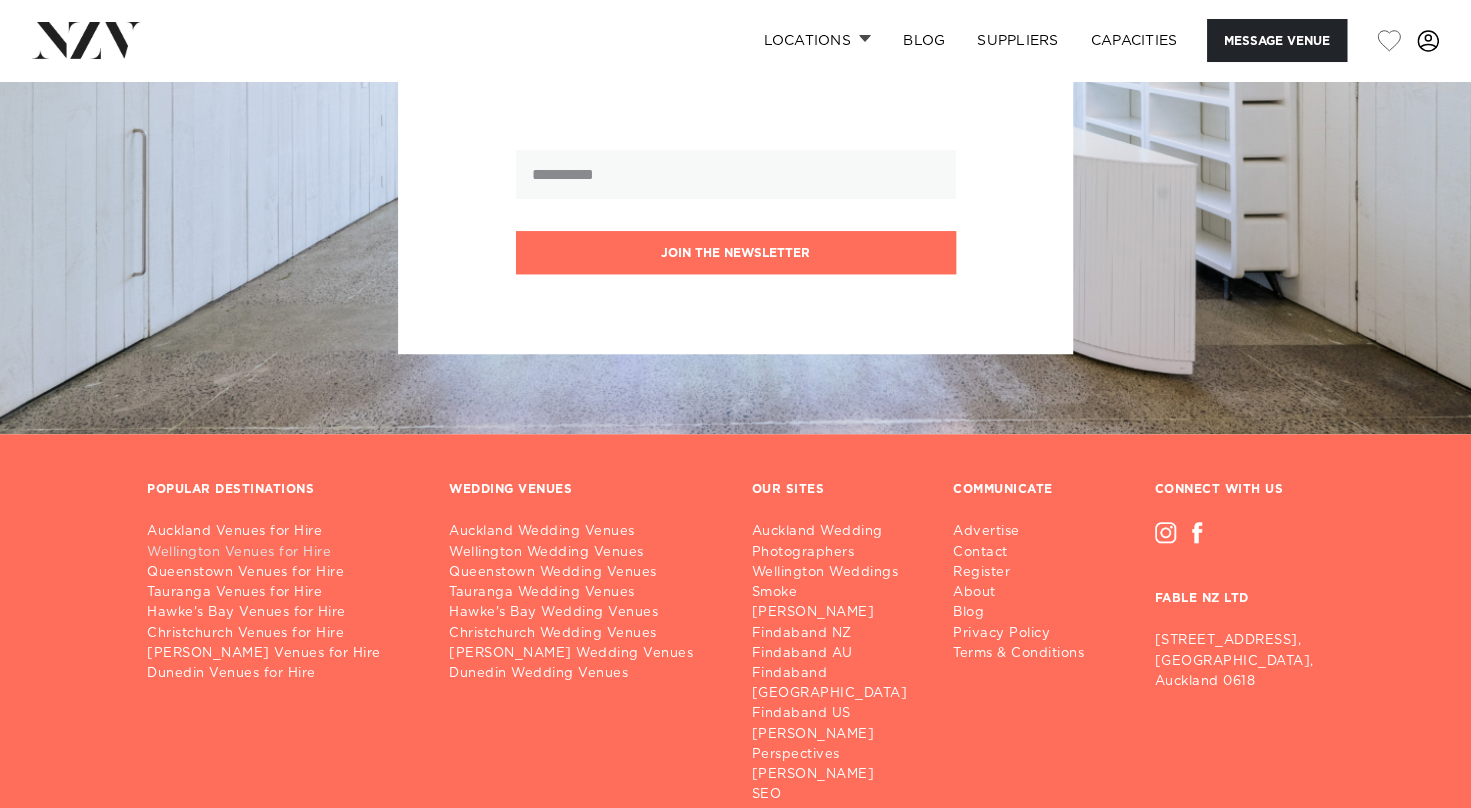 click on "Wellington Venues for Hire" at bounding box center [282, 553] 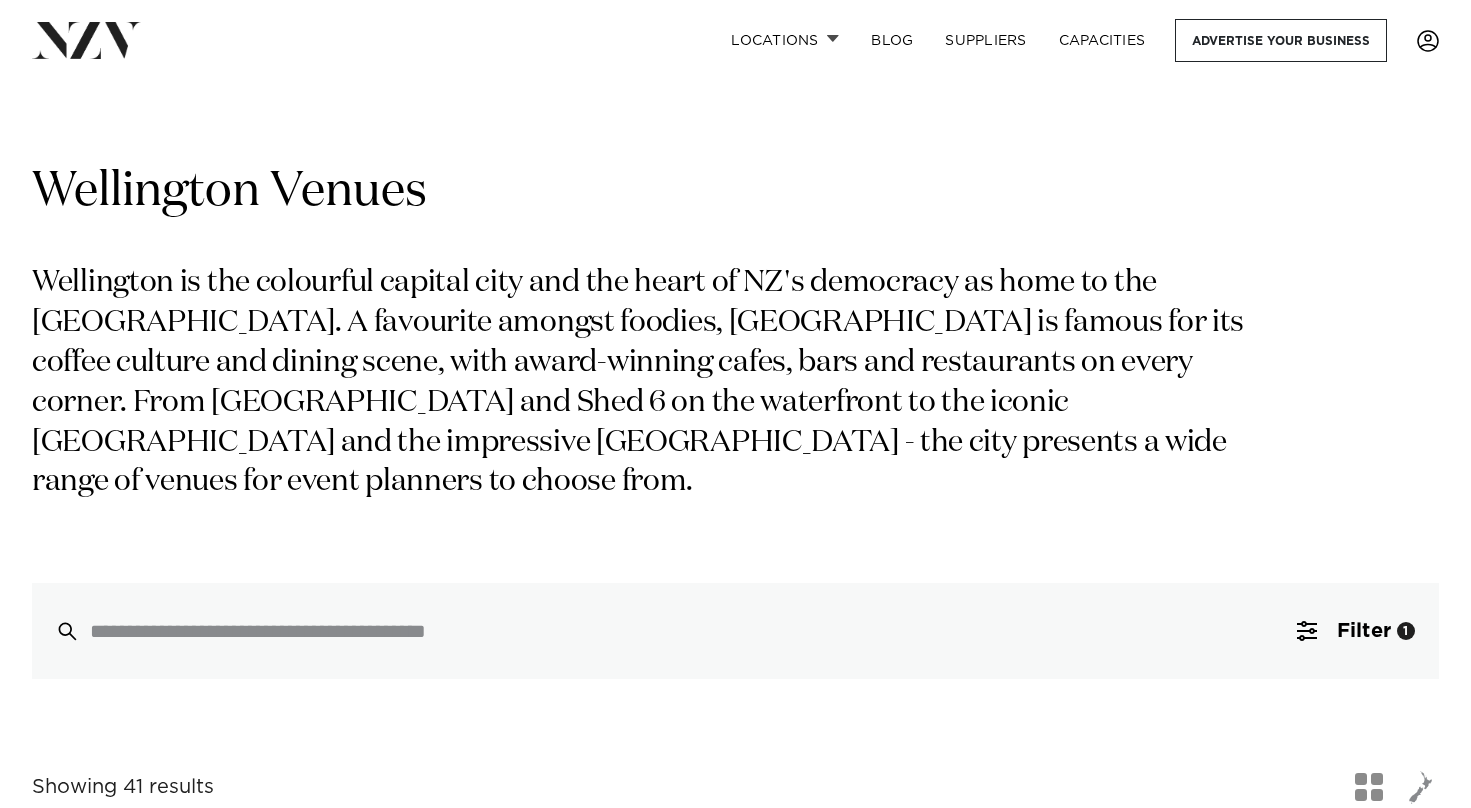 scroll, scrollTop: 0, scrollLeft: 0, axis: both 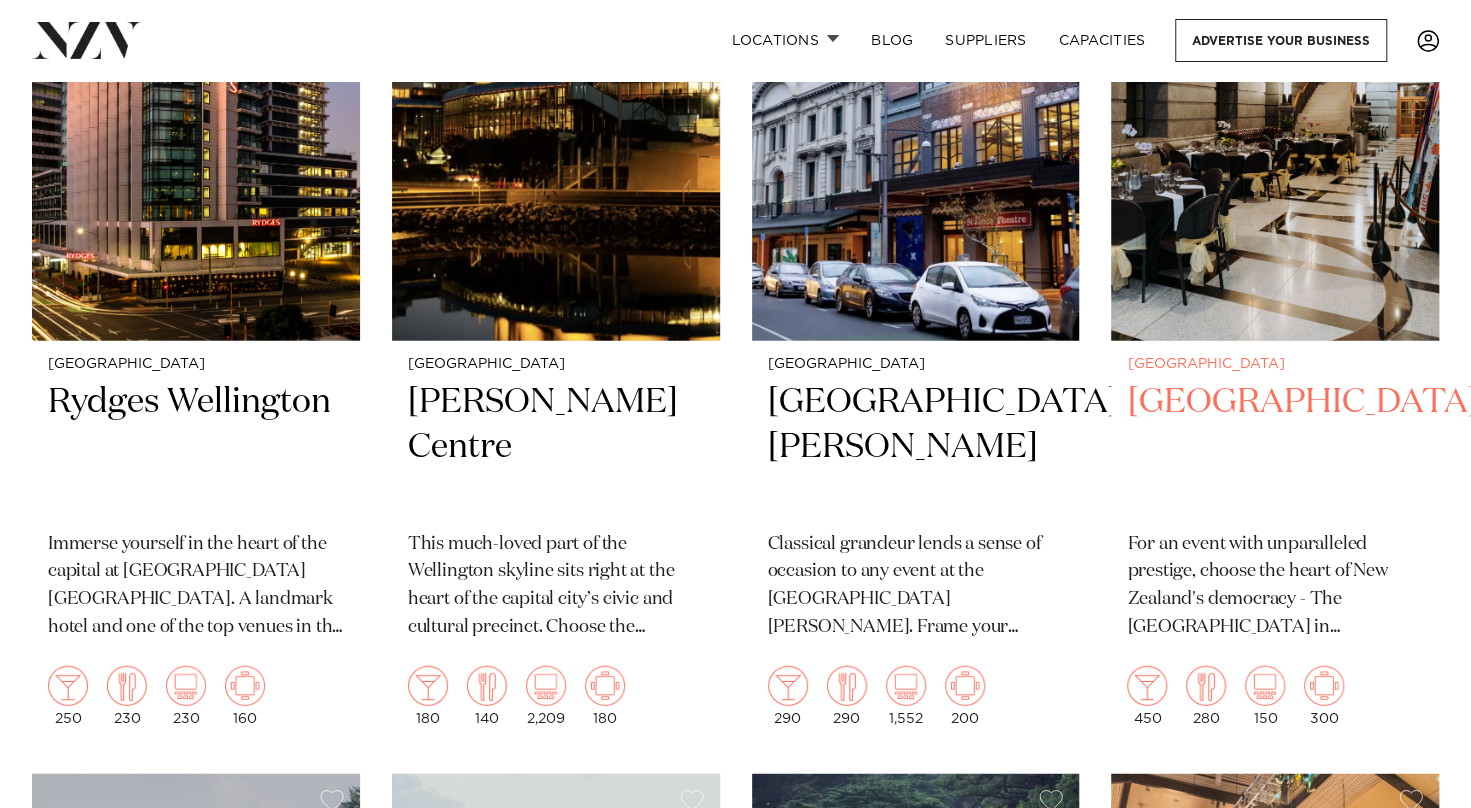 click at bounding box center (1275, 121) 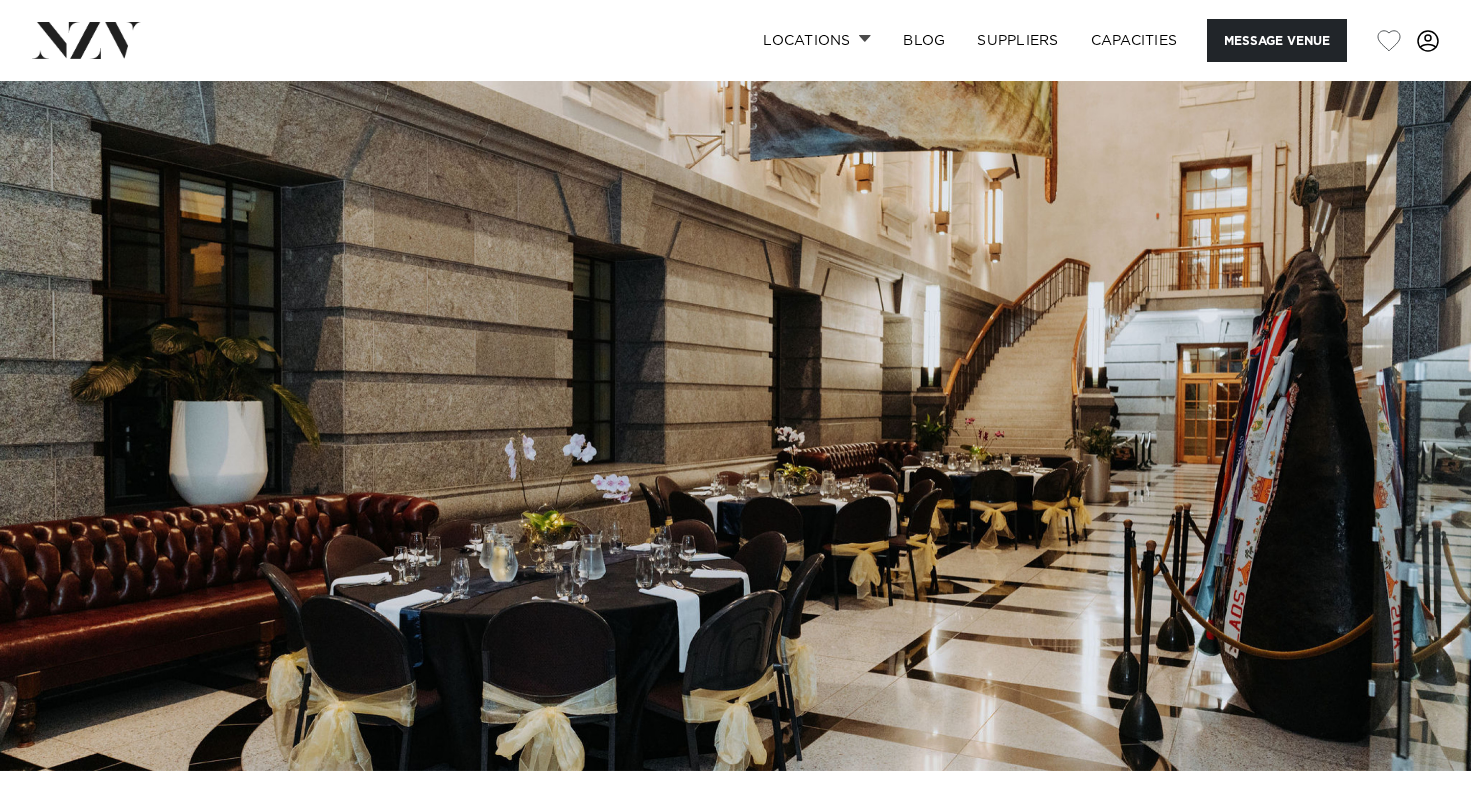 scroll, scrollTop: 0, scrollLeft: 0, axis: both 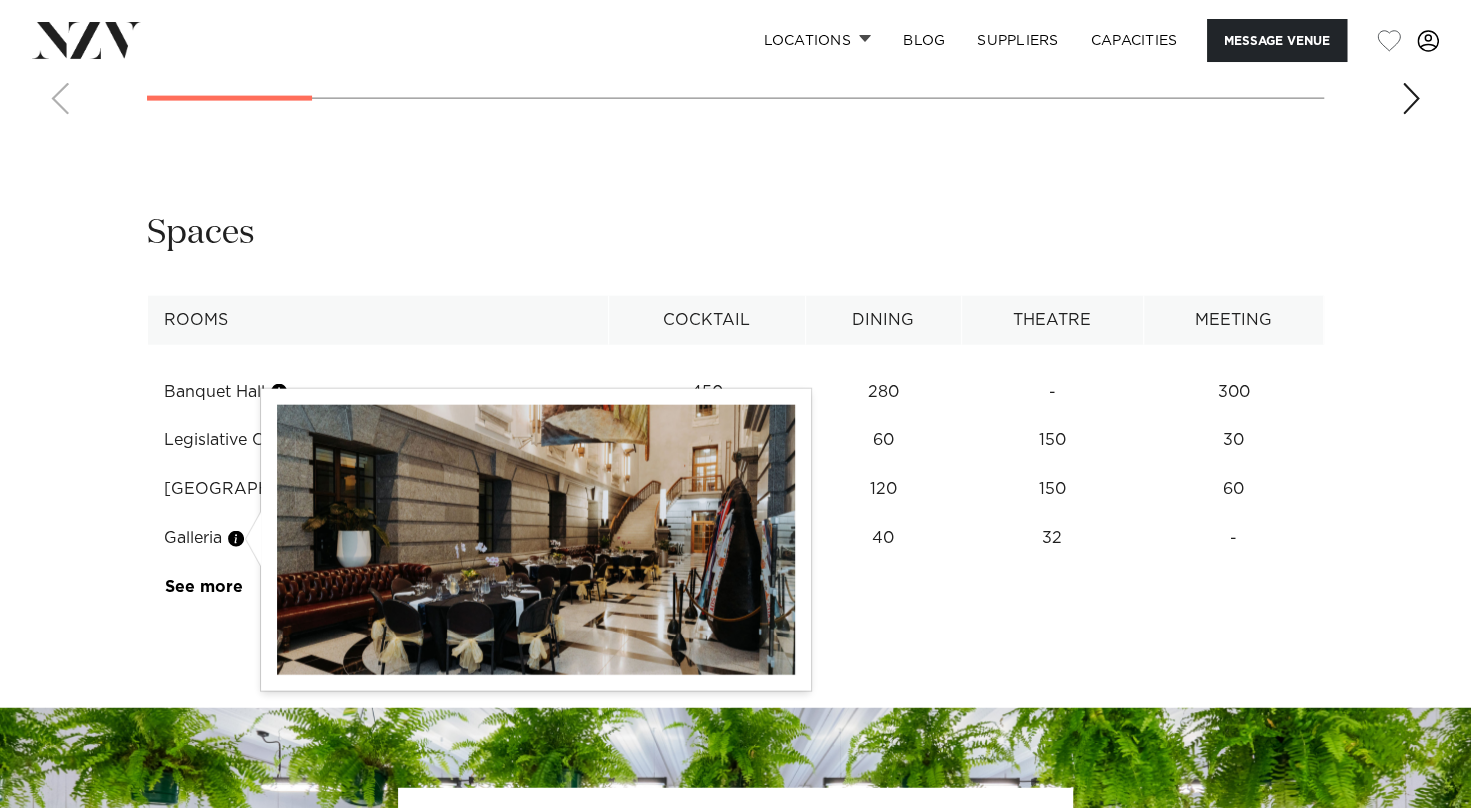 click at bounding box center [236, 539] 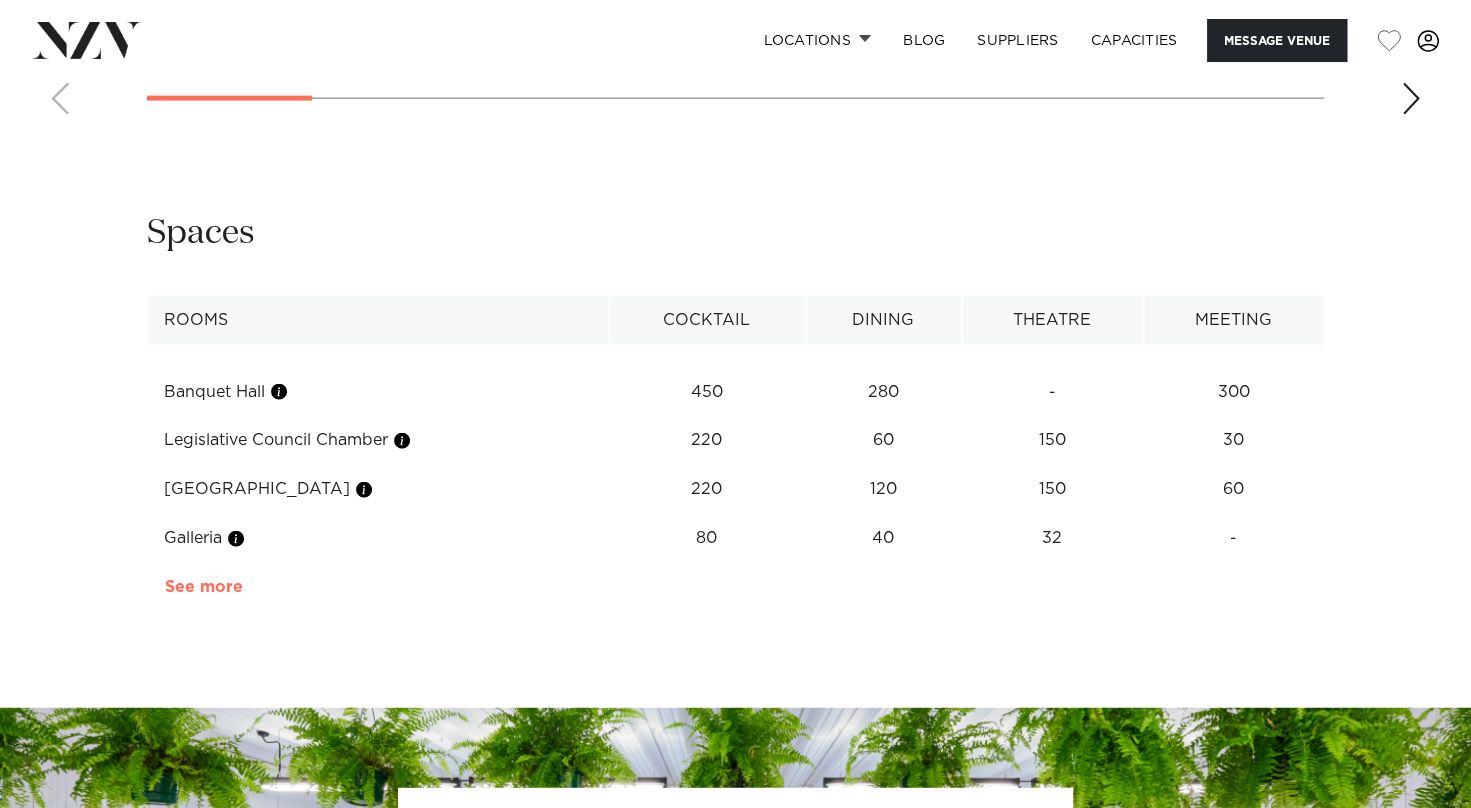 click on "See more" at bounding box center (243, 587) 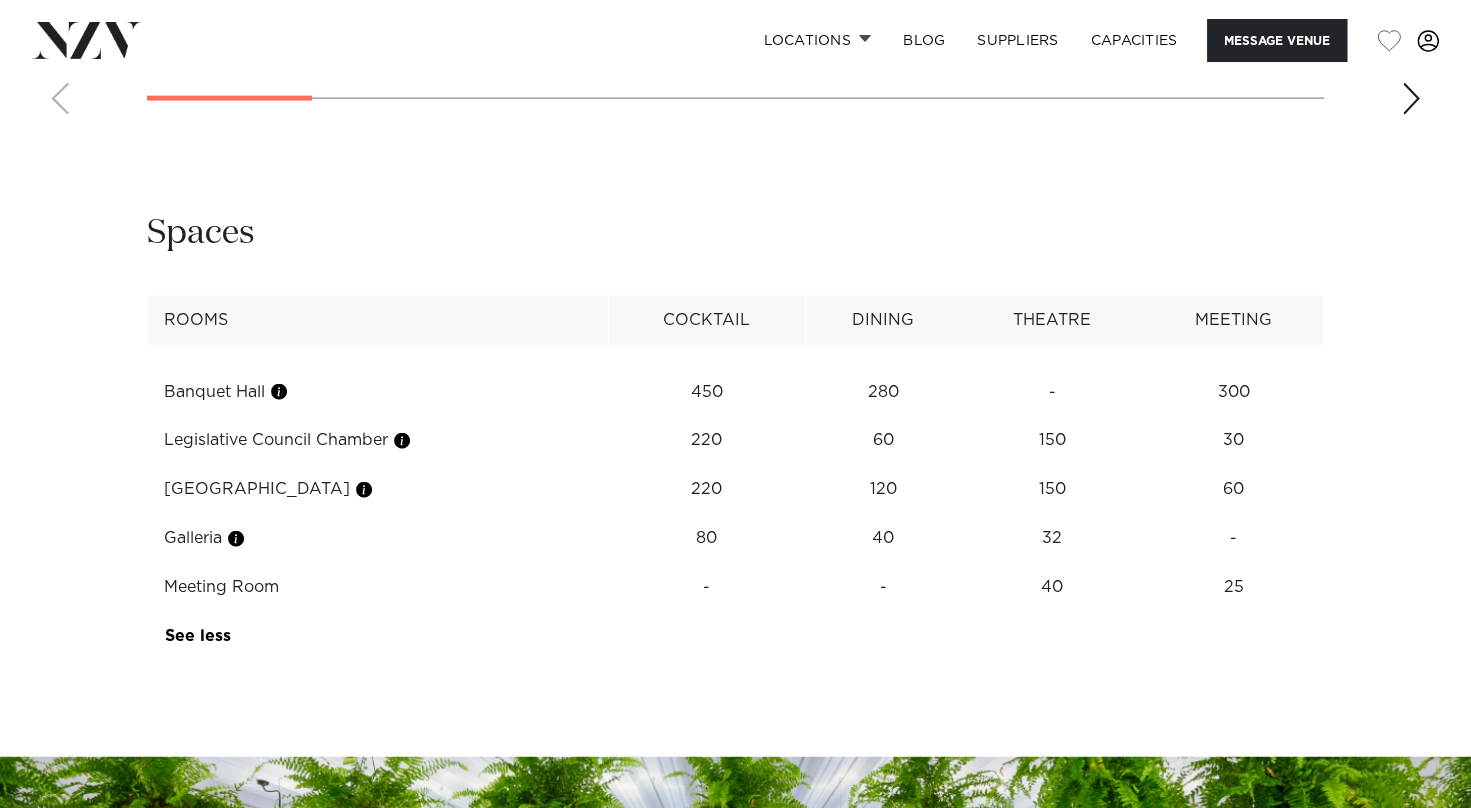 click on "Meeting Room" at bounding box center [378, 587] 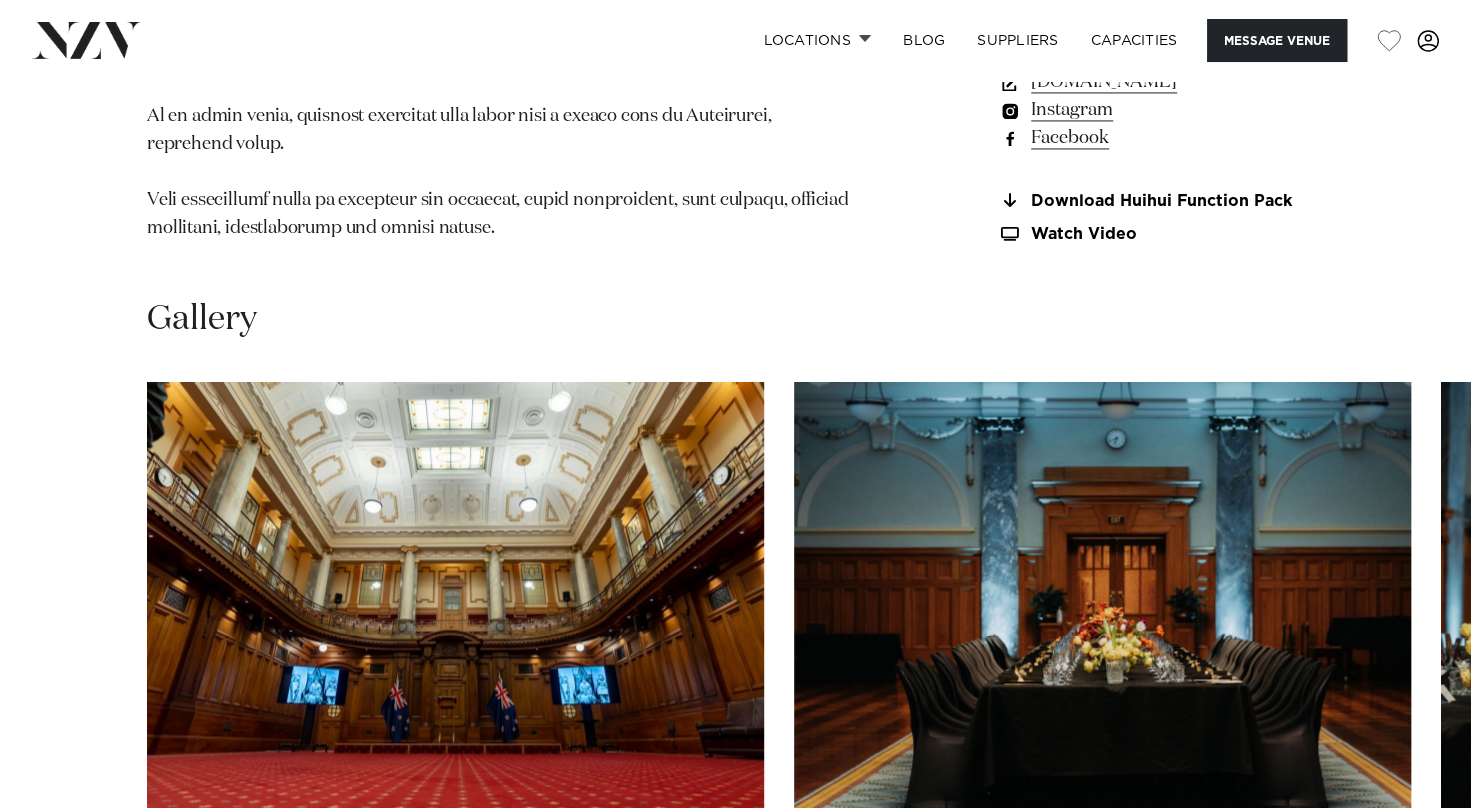 scroll, scrollTop: 2100, scrollLeft: 0, axis: vertical 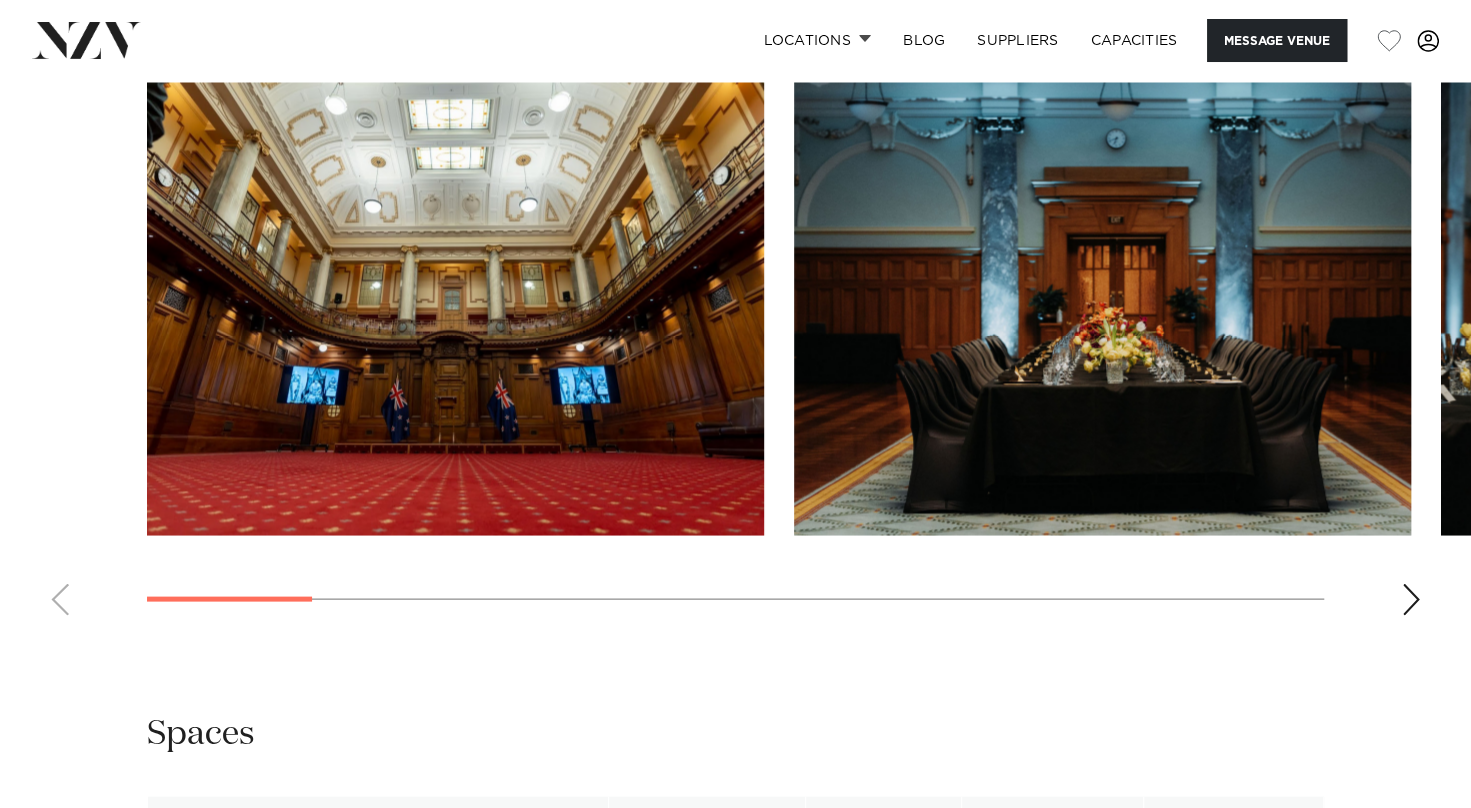 click at bounding box center (1411, 599) 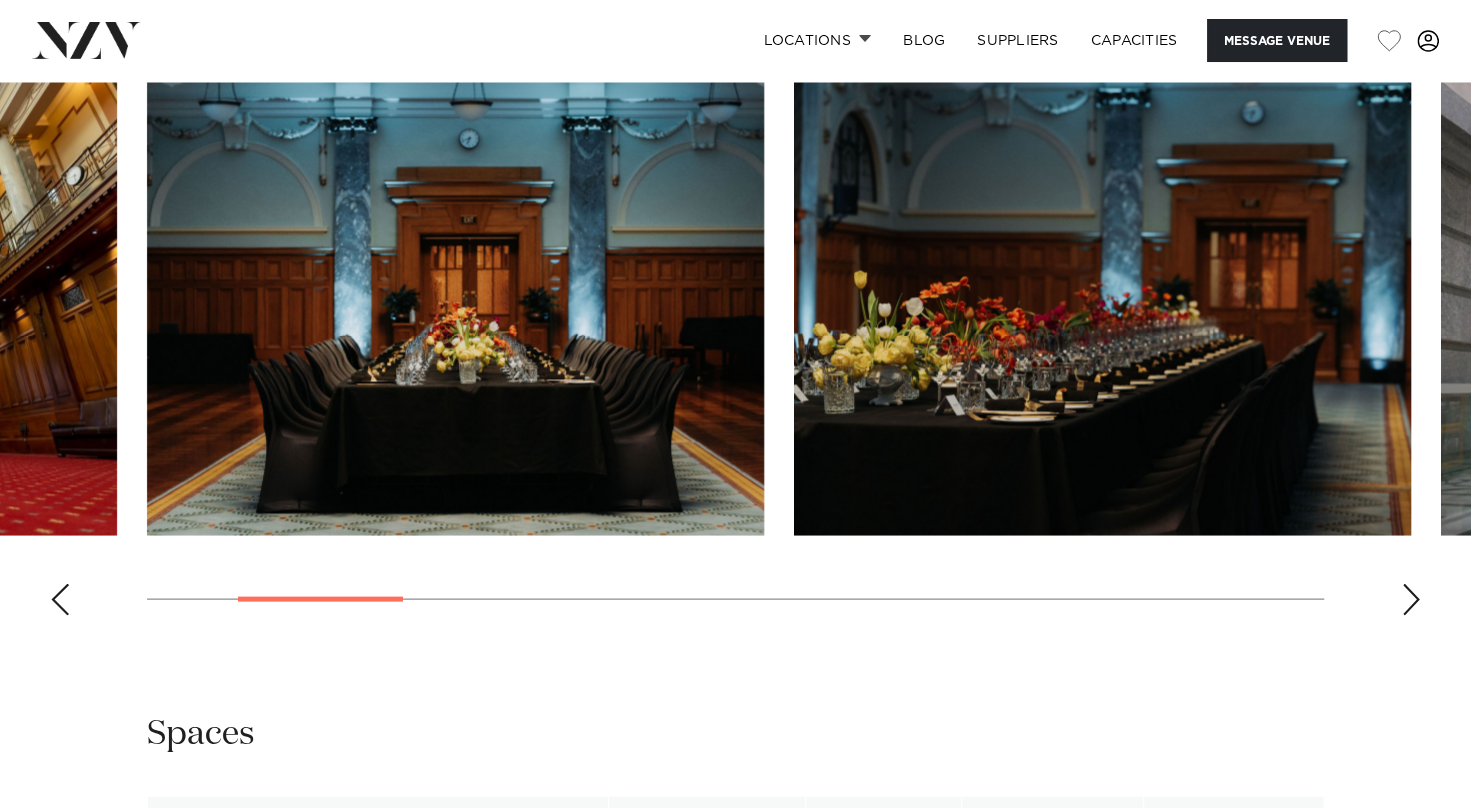 click at bounding box center (1411, 599) 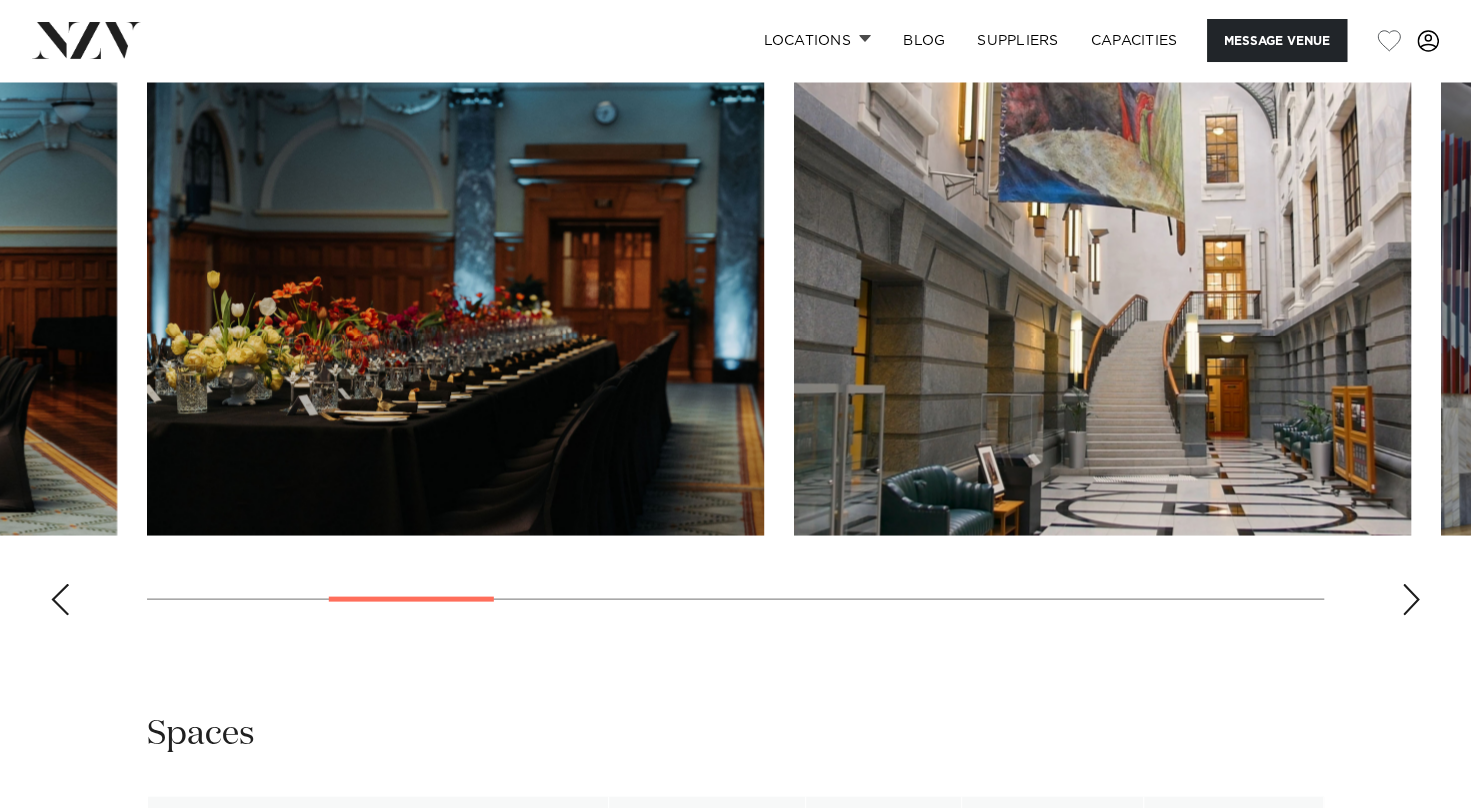 click at bounding box center [1411, 599] 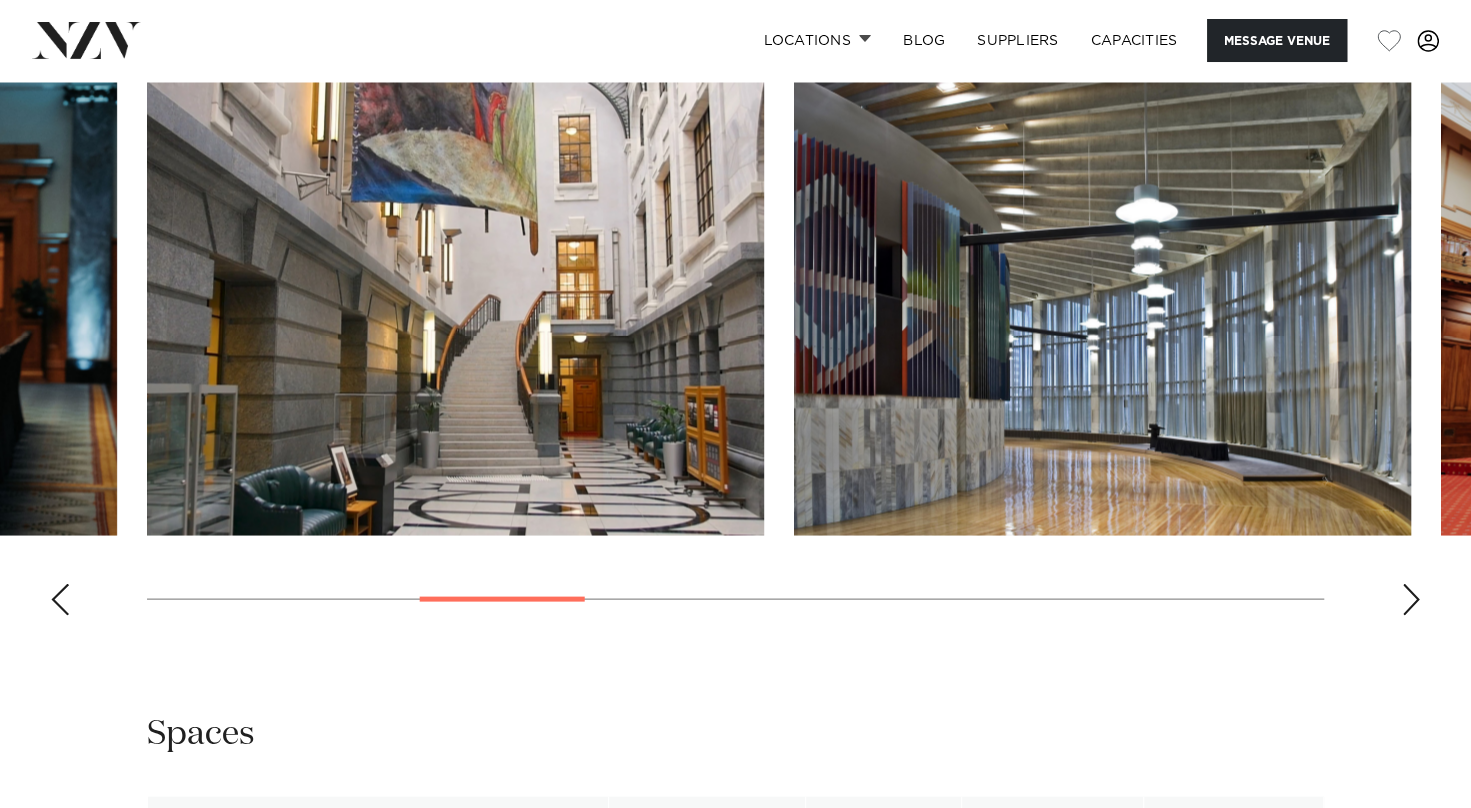 click at bounding box center [1411, 599] 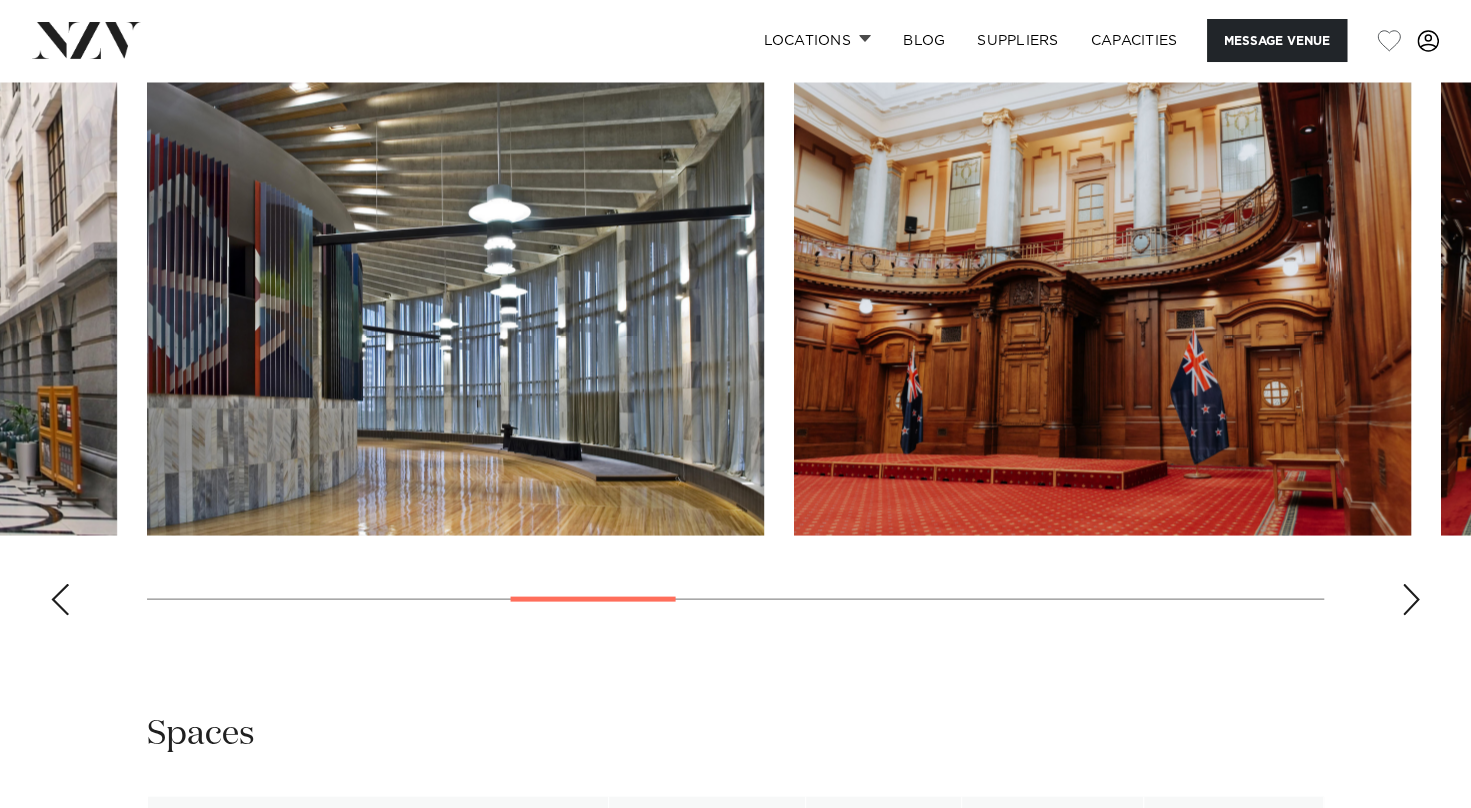 click at bounding box center [1411, 599] 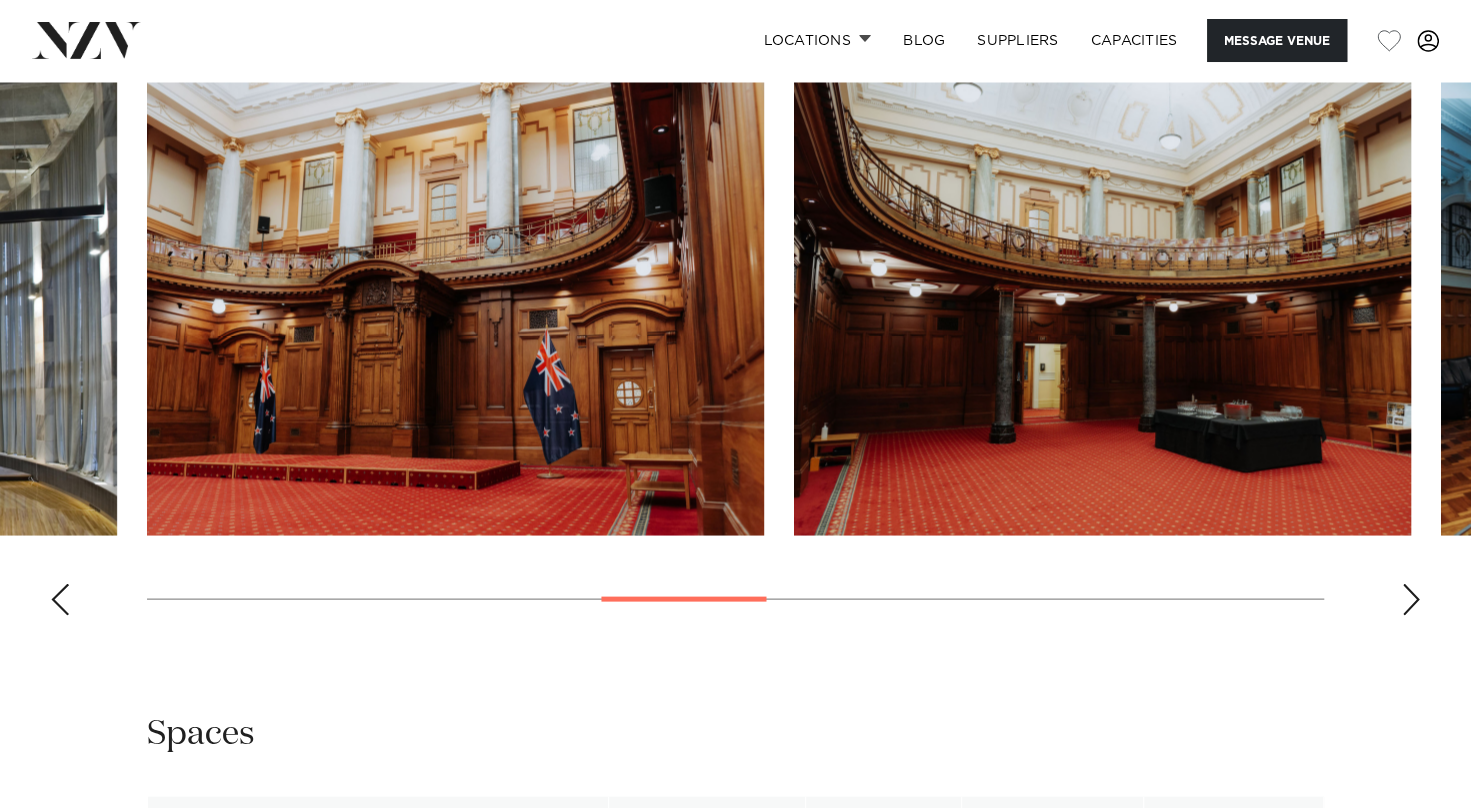 click at bounding box center (1411, 599) 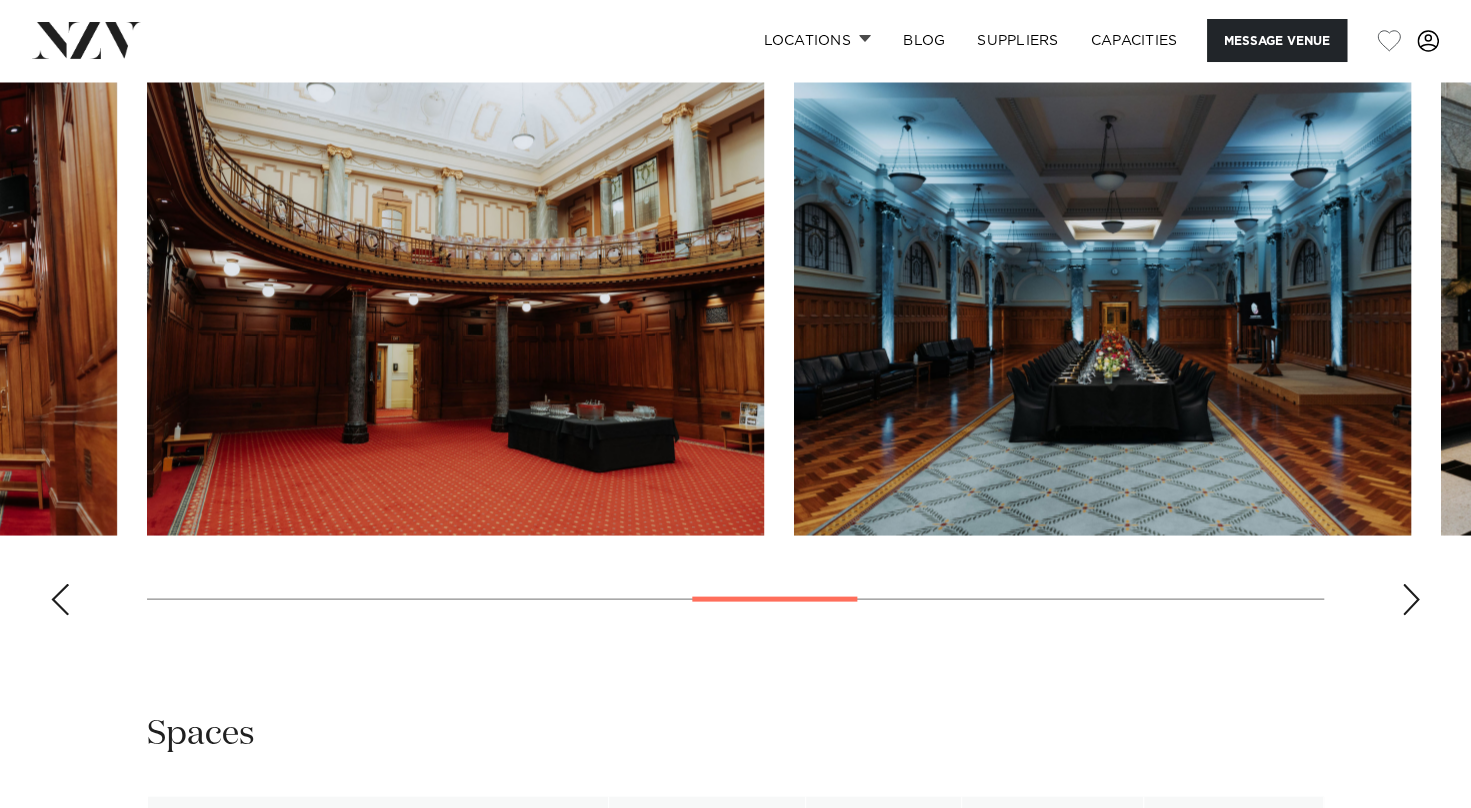 click at bounding box center [1411, 599] 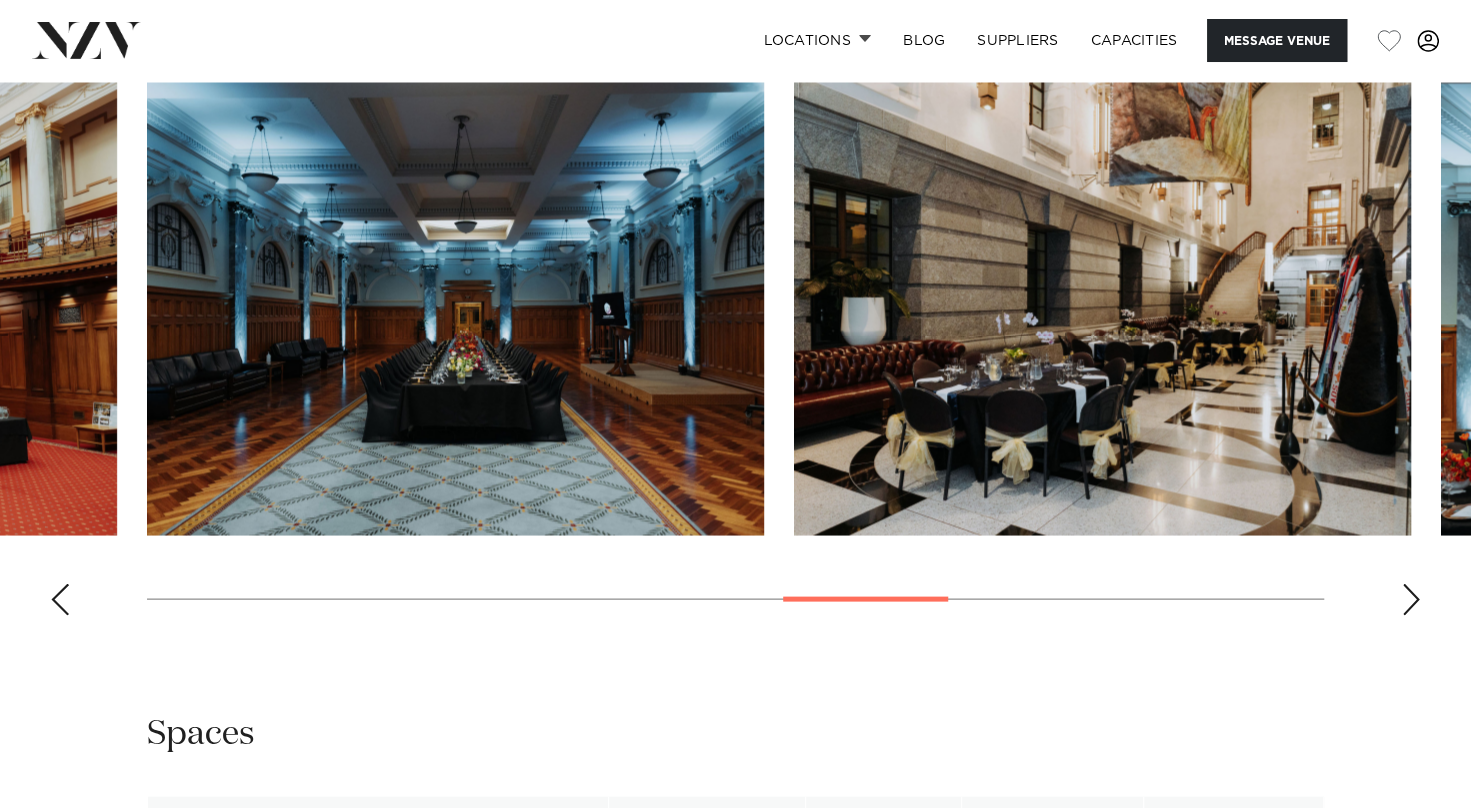 click at bounding box center (1411, 599) 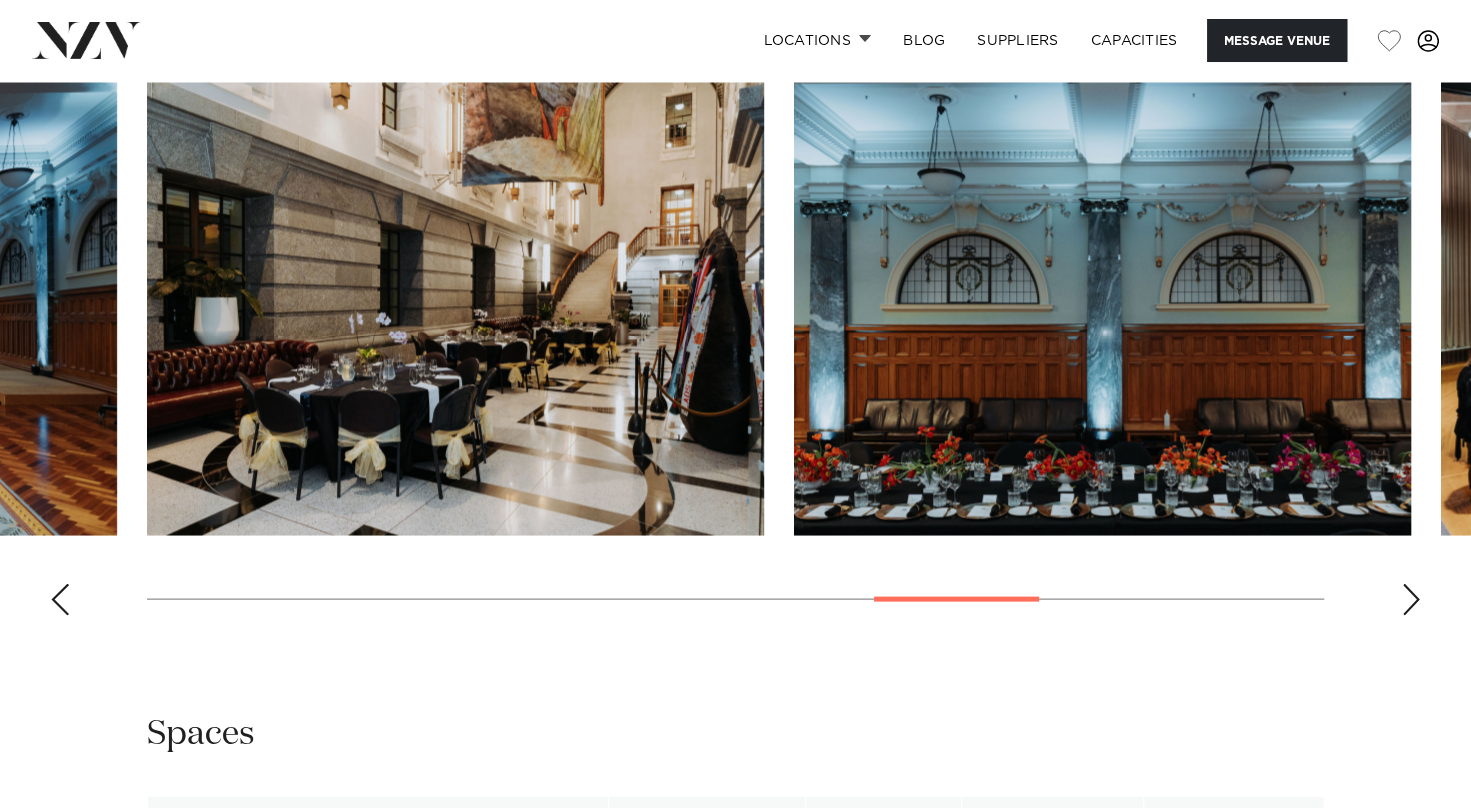 click at bounding box center [1411, 599] 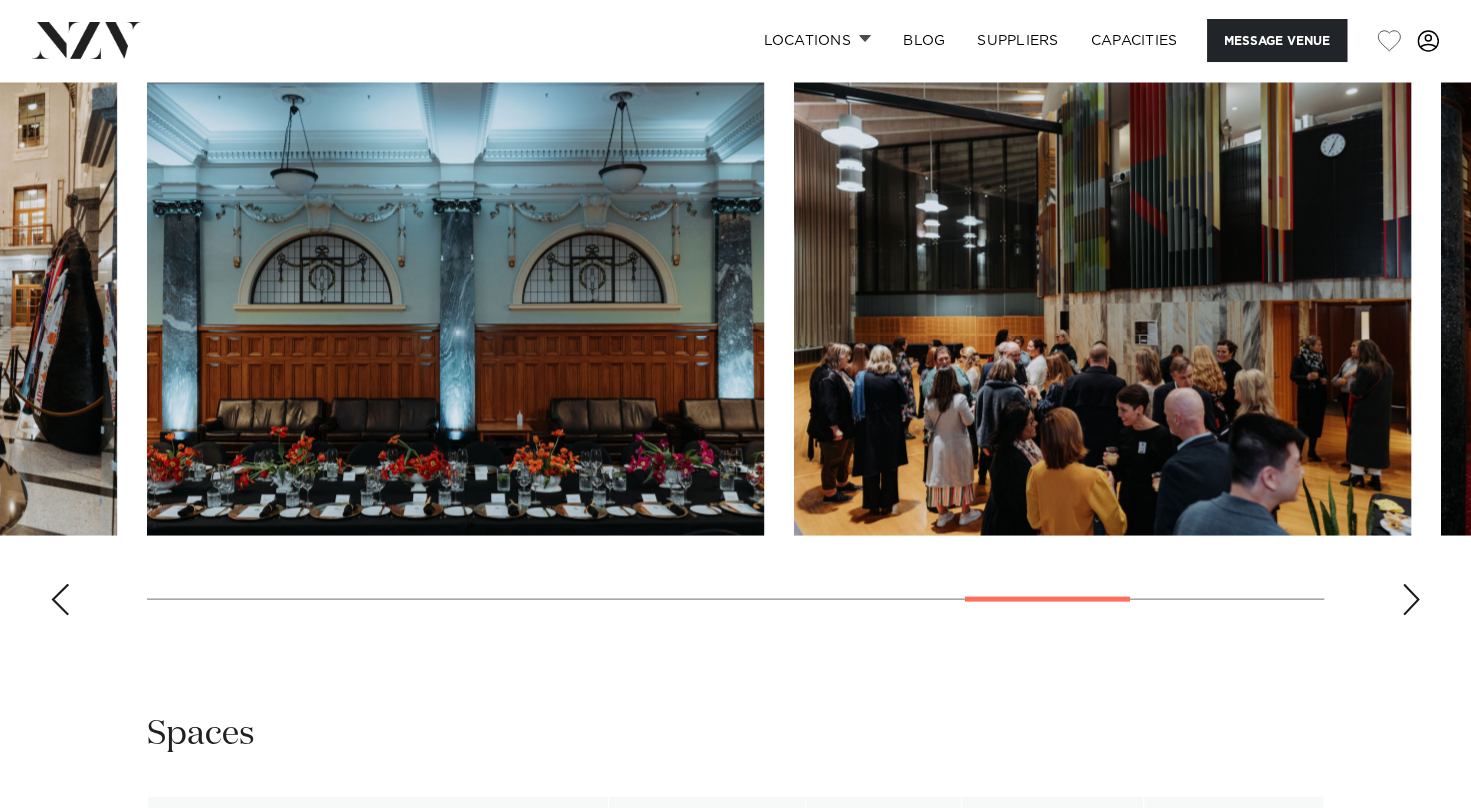 click at bounding box center (1411, 599) 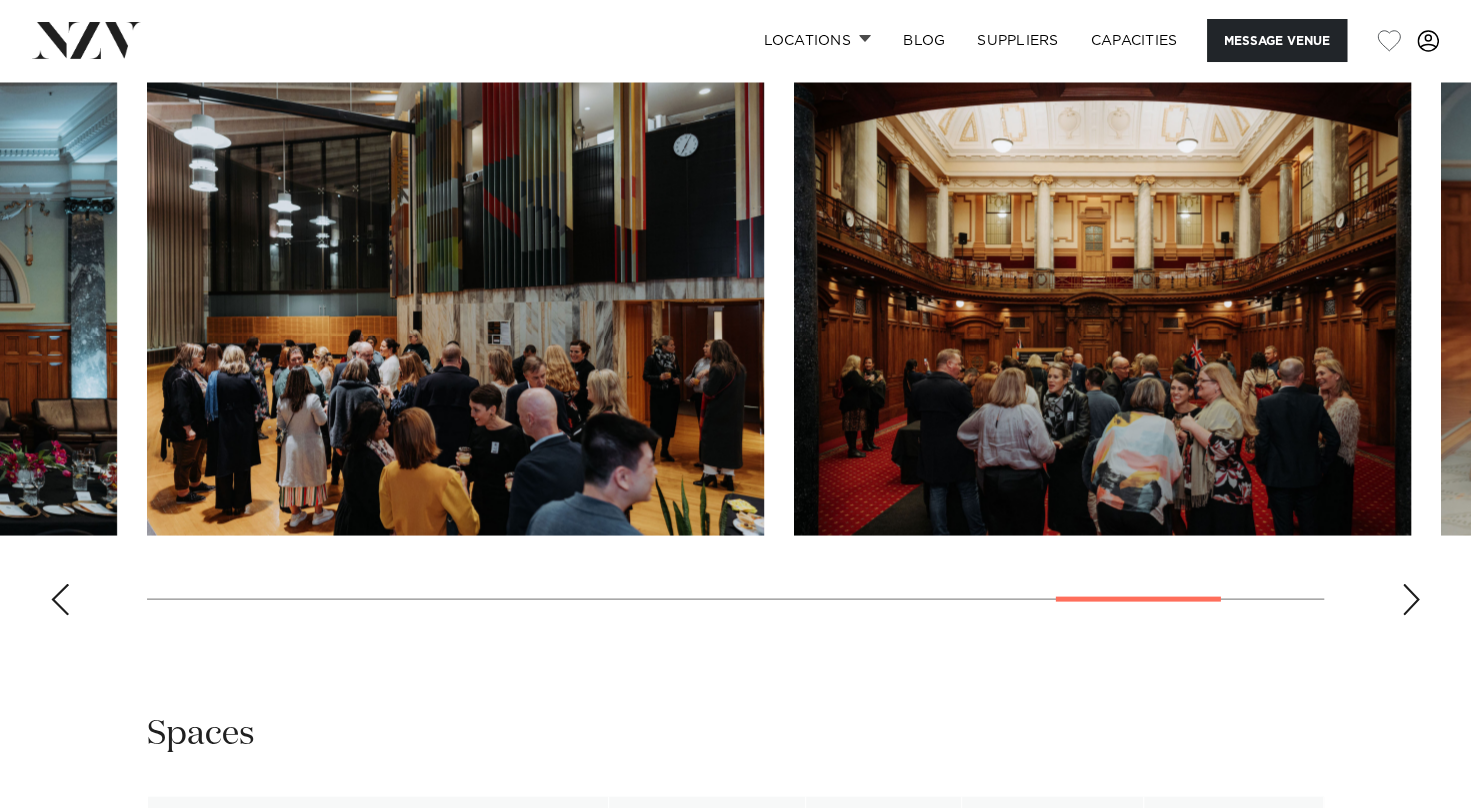 click at bounding box center [1411, 599] 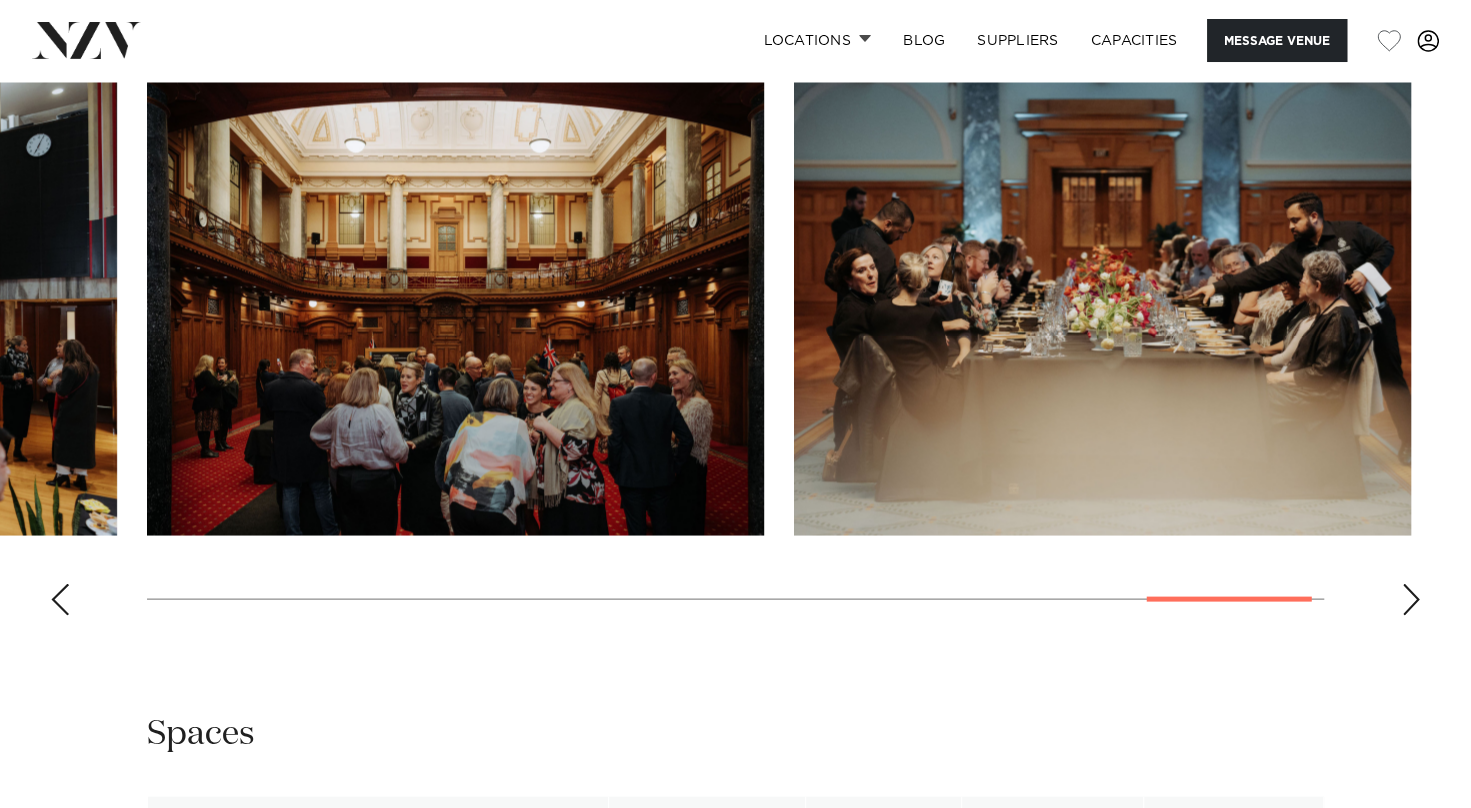 click at bounding box center [1411, 599] 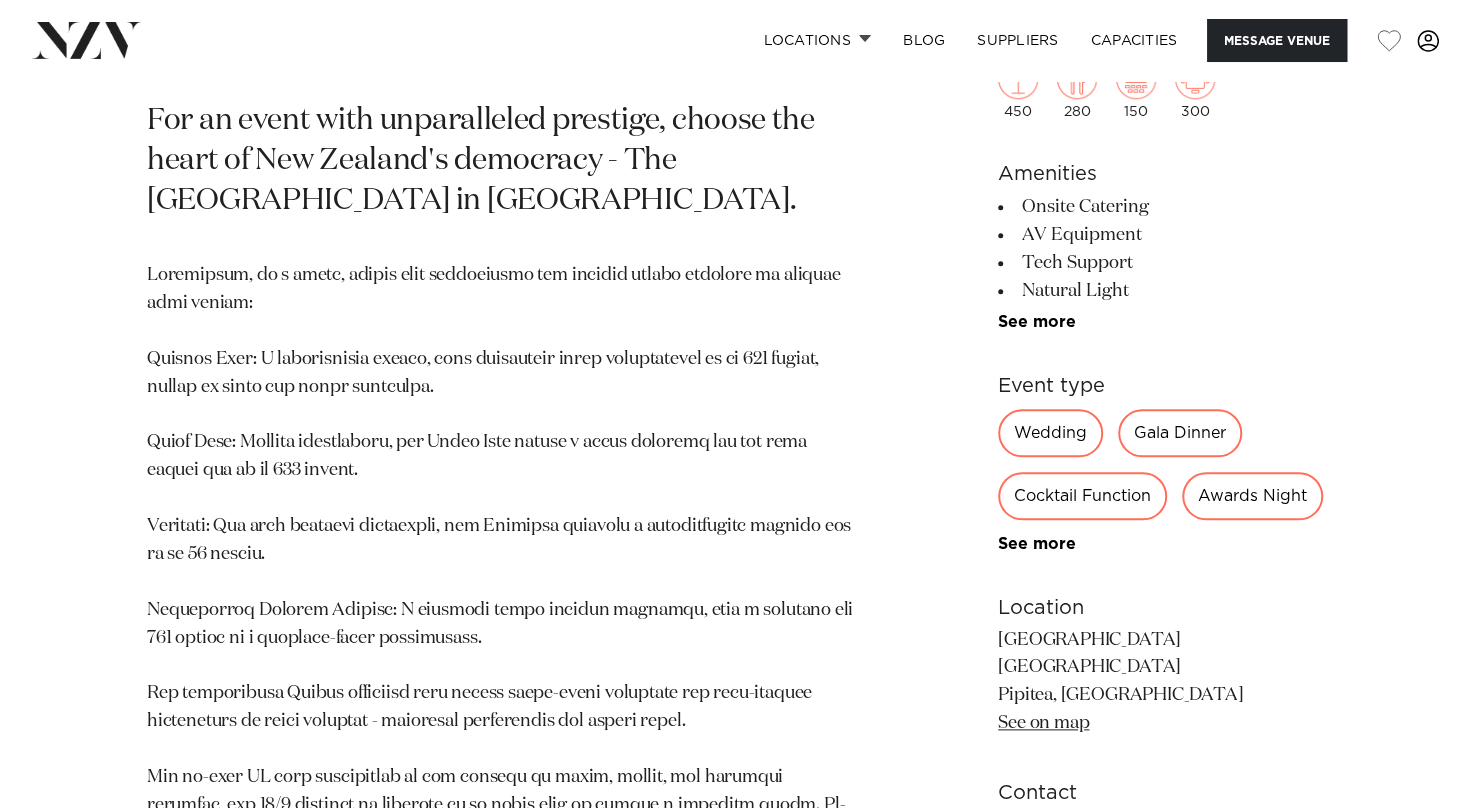 scroll, scrollTop: 1300, scrollLeft: 0, axis: vertical 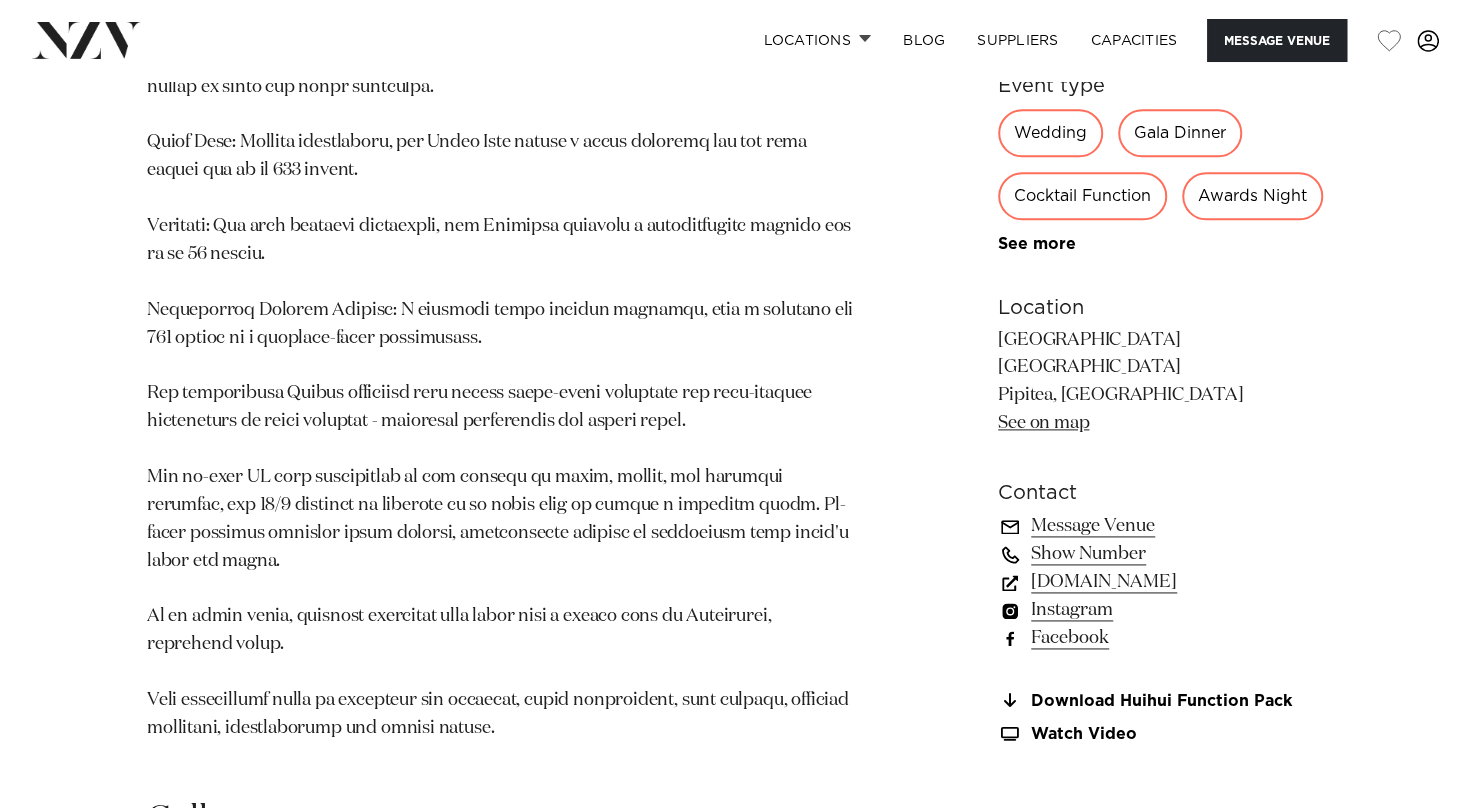 click on "Show Number" at bounding box center [1161, 554] 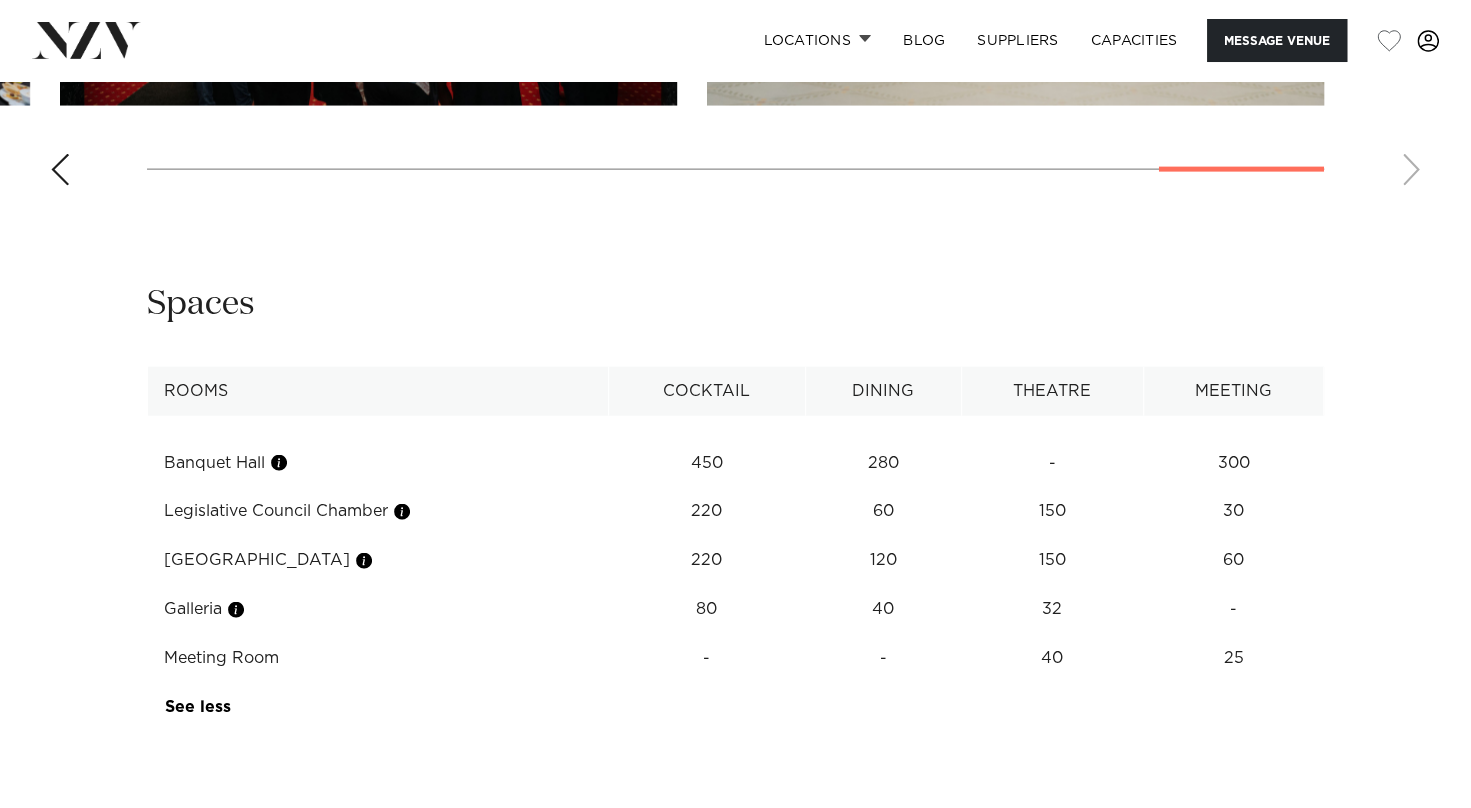 scroll, scrollTop: 2800, scrollLeft: 0, axis: vertical 